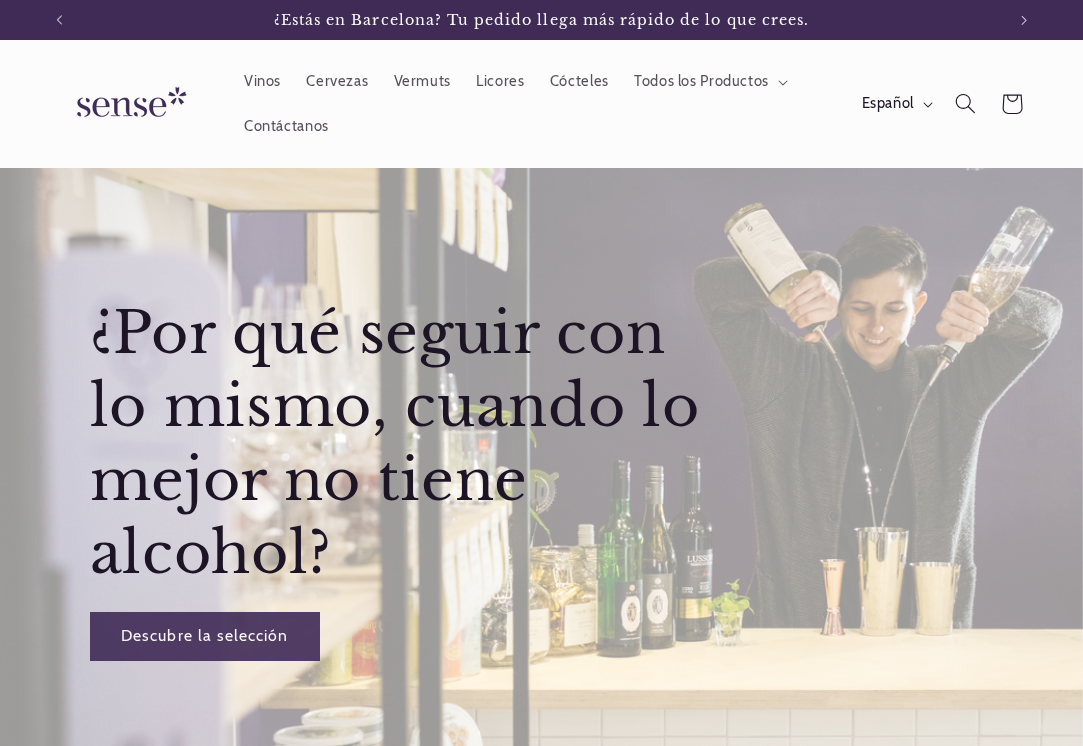 scroll, scrollTop: 0, scrollLeft: 0, axis: both 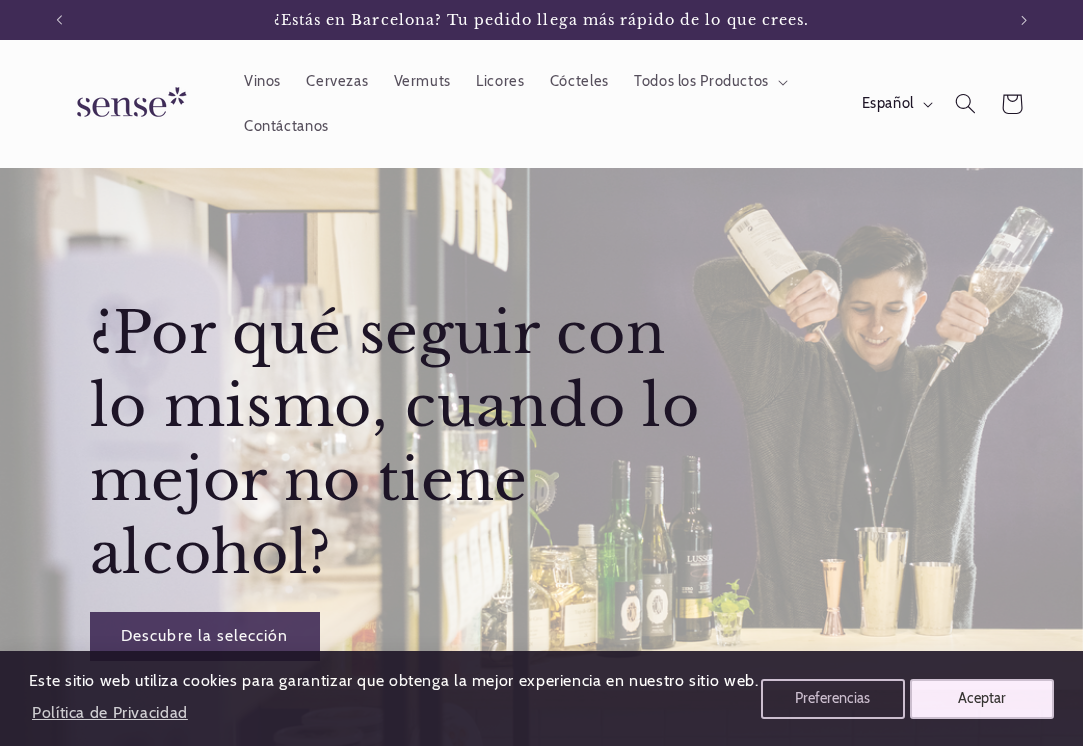 click on "Aceptar" at bounding box center (982, 699) 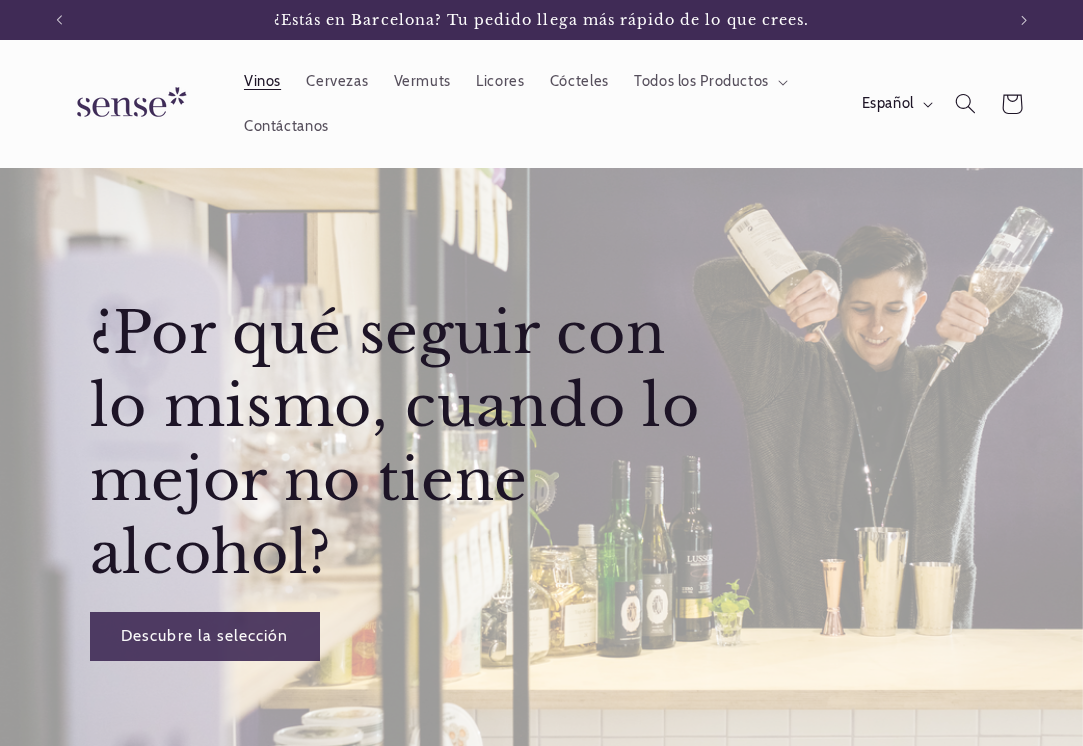 click on "Vinos" at bounding box center [262, 81] 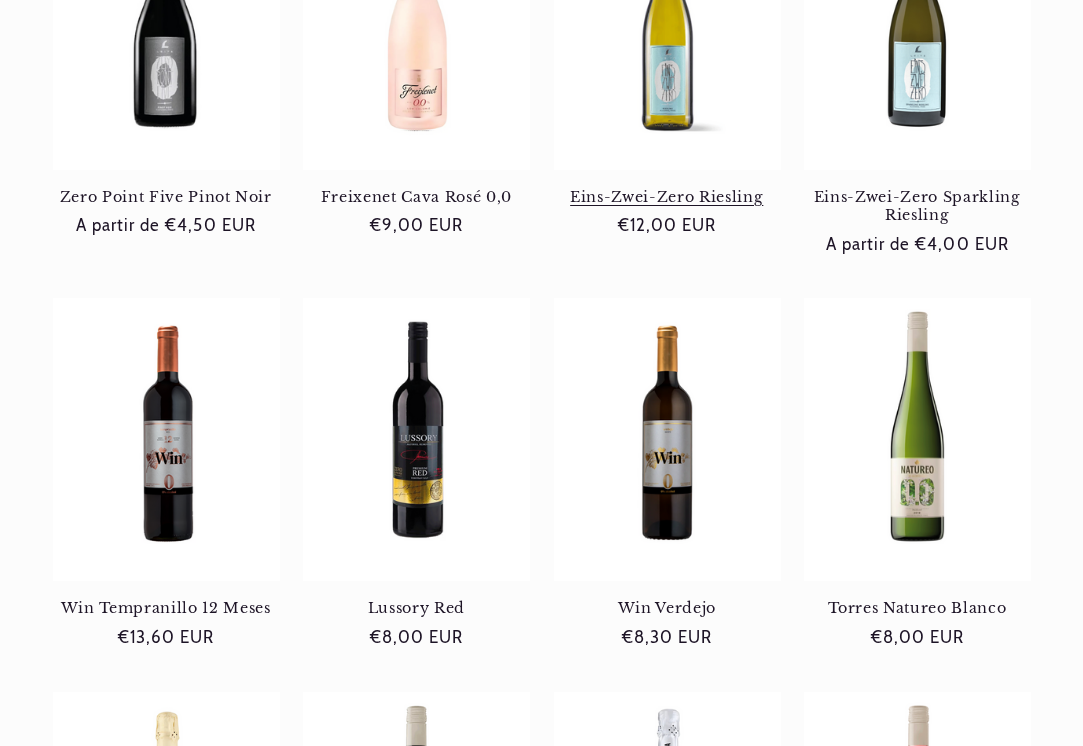 scroll, scrollTop: 501, scrollLeft: 0, axis: vertical 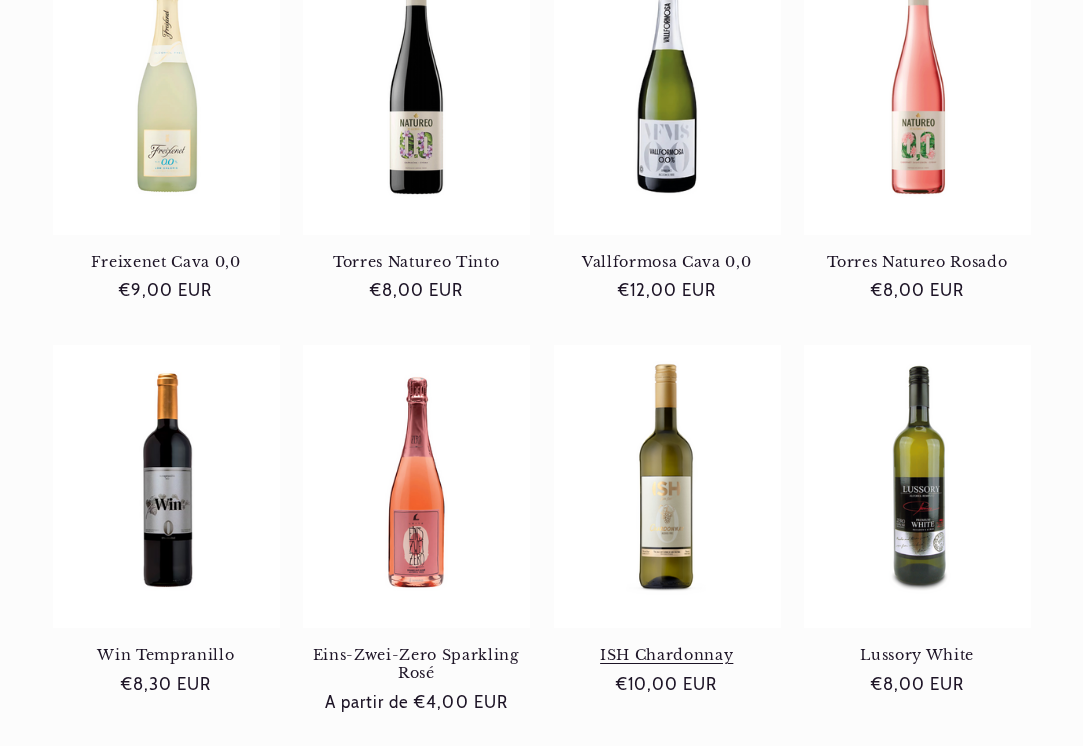click on "ISH Chardonnay" at bounding box center [667, 655] 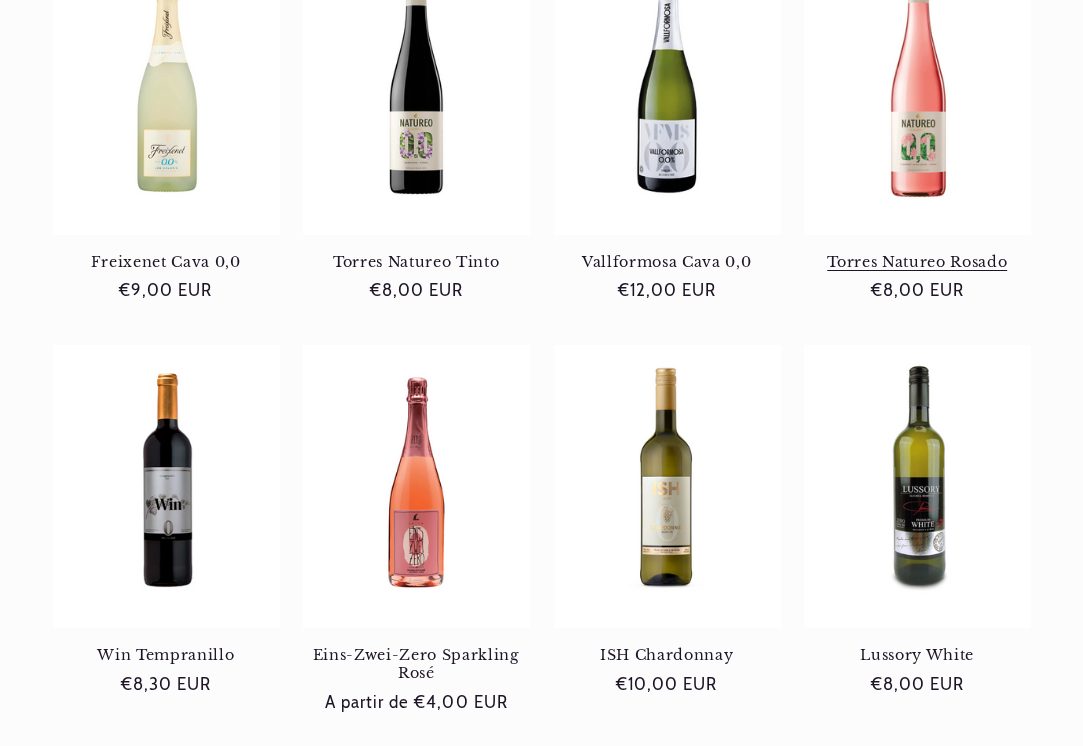 click on "Torres Natureo Rosado" at bounding box center (917, 262) 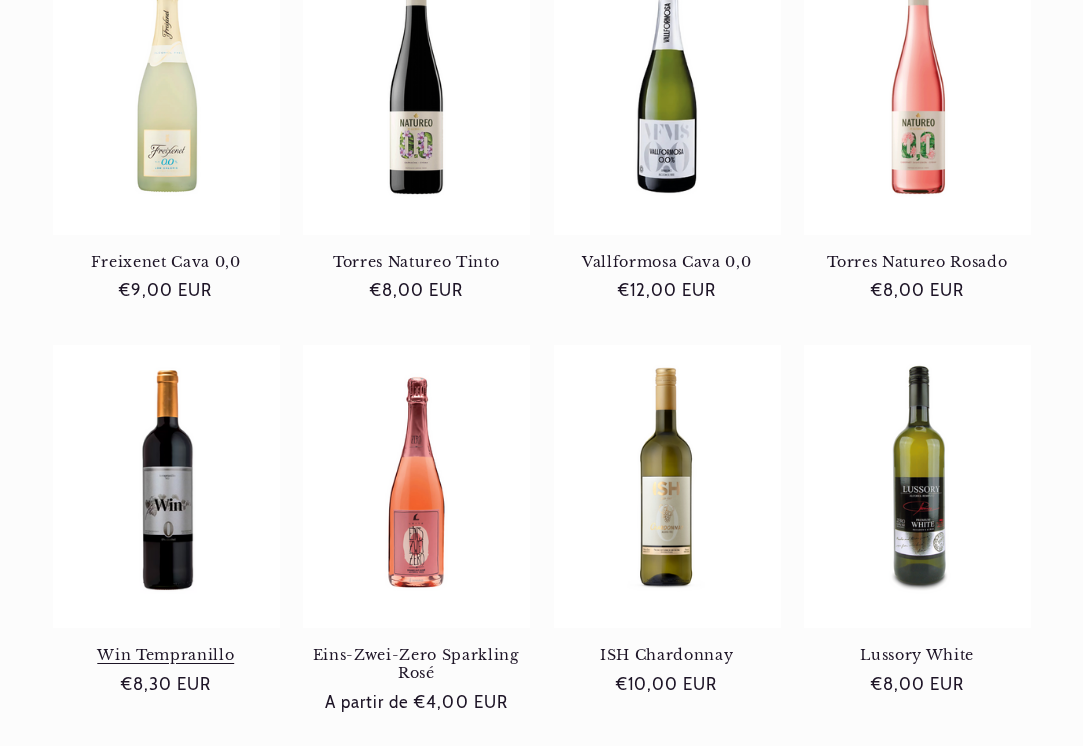 click on "Win Tempranillo" at bounding box center (166, 655) 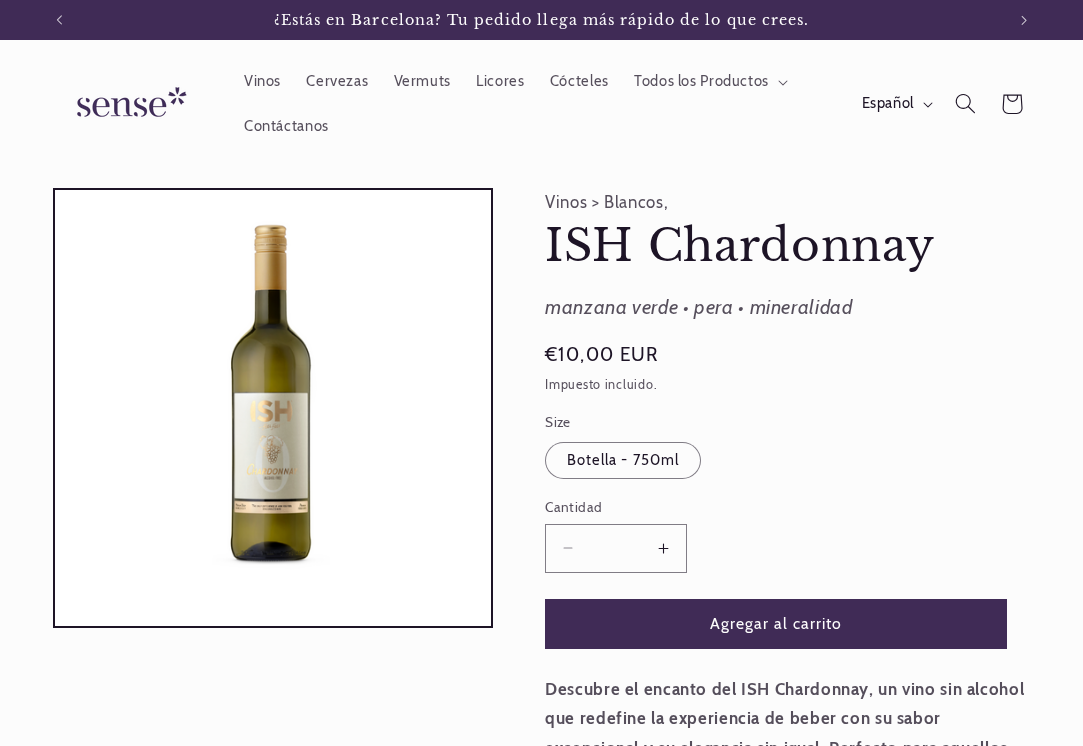 scroll, scrollTop: 0, scrollLeft: 0, axis: both 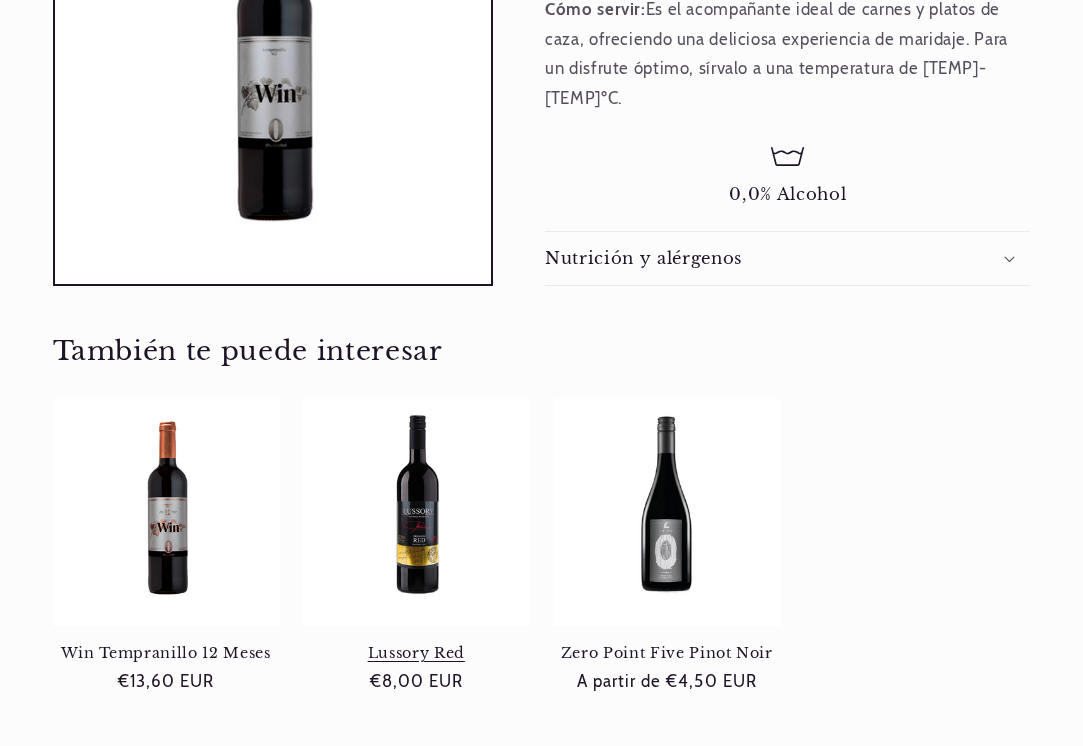 click on "Lussory Red" at bounding box center [416, 653] 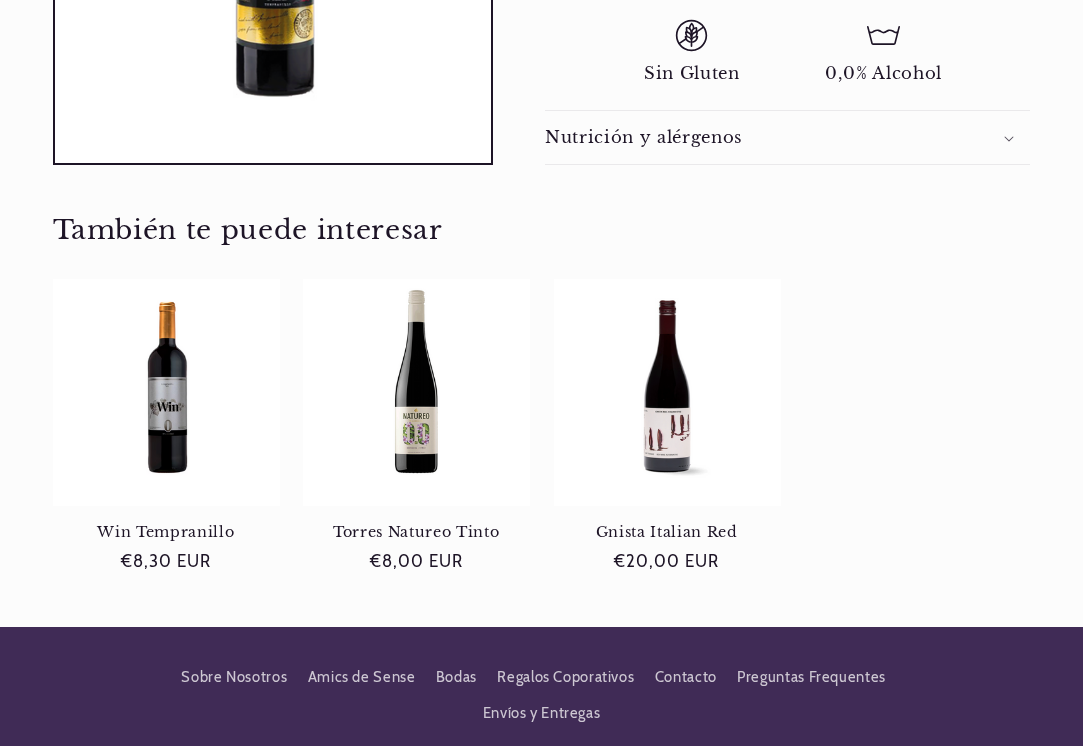 scroll, scrollTop: 921, scrollLeft: 0, axis: vertical 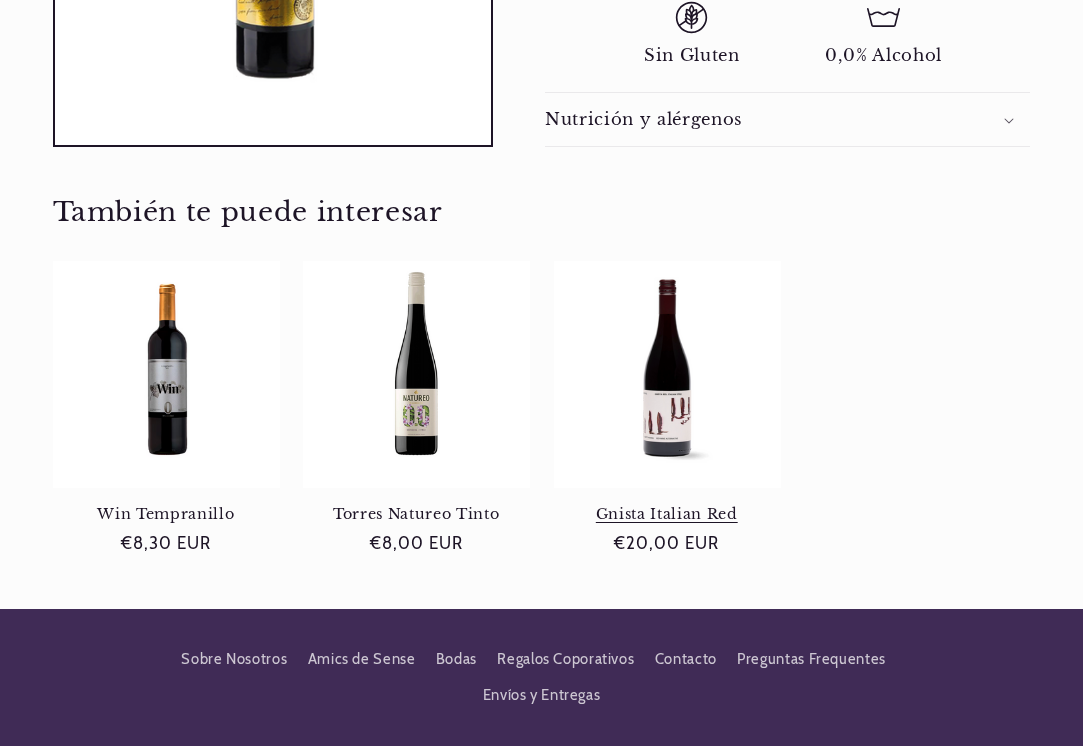 click on "Gnista Italian Red" at bounding box center [667, 514] 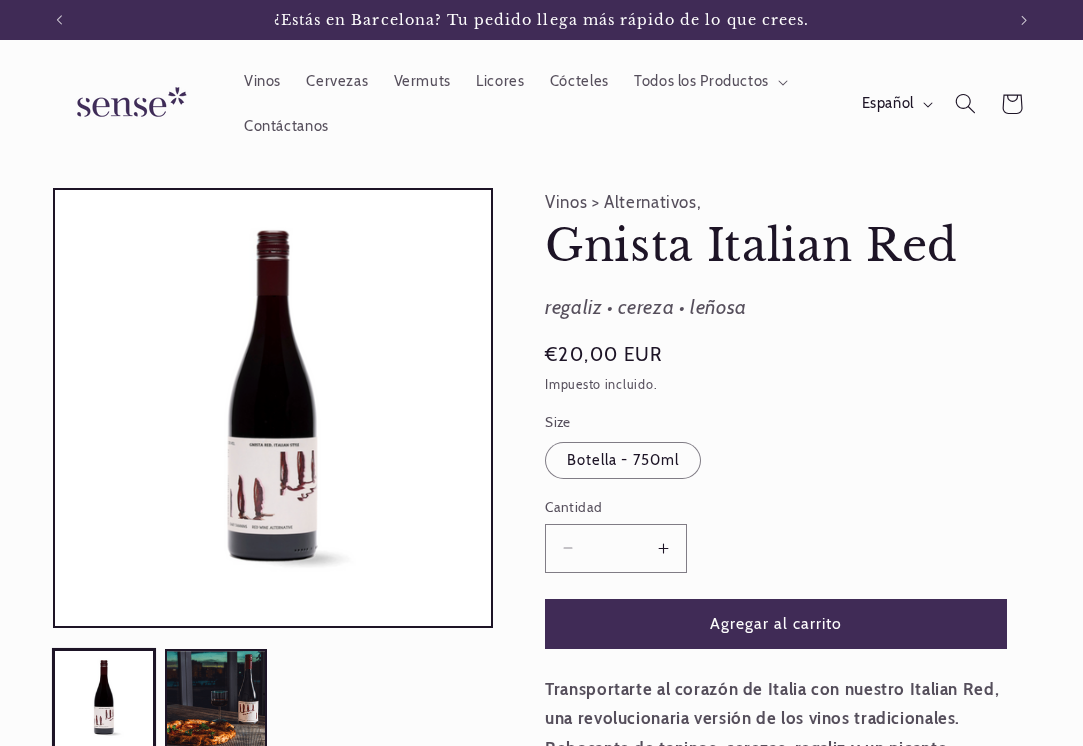 scroll, scrollTop: 0, scrollLeft: 0, axis: both 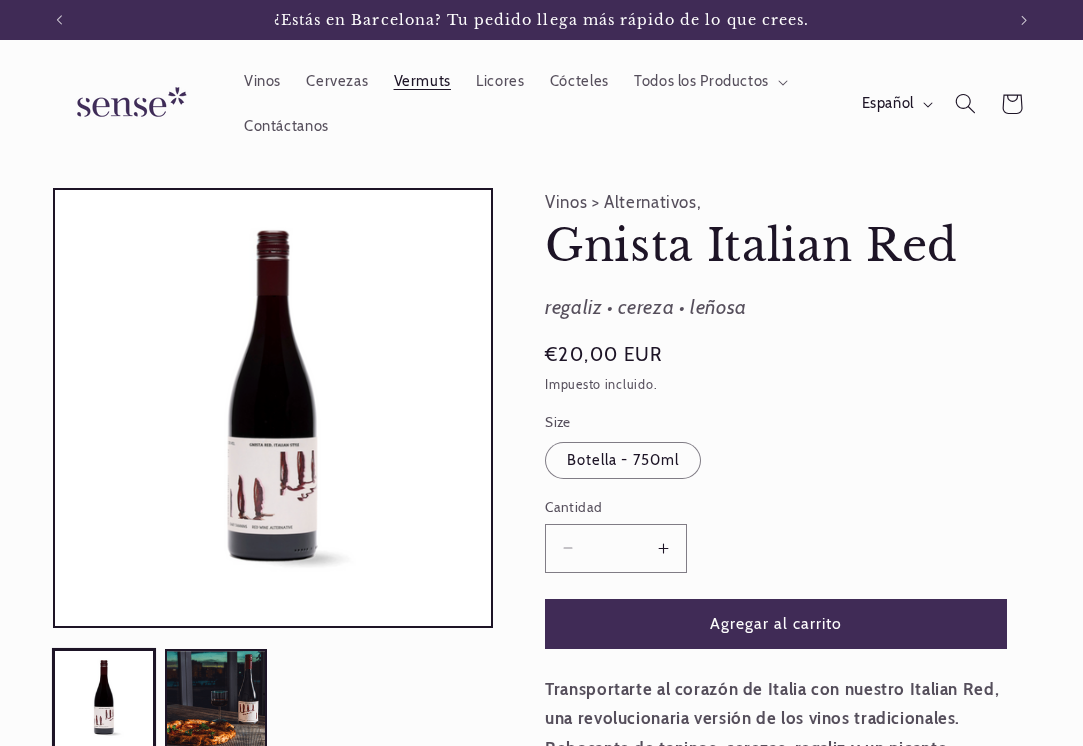 click on "Vermuts" at bounding box center (422, 81) 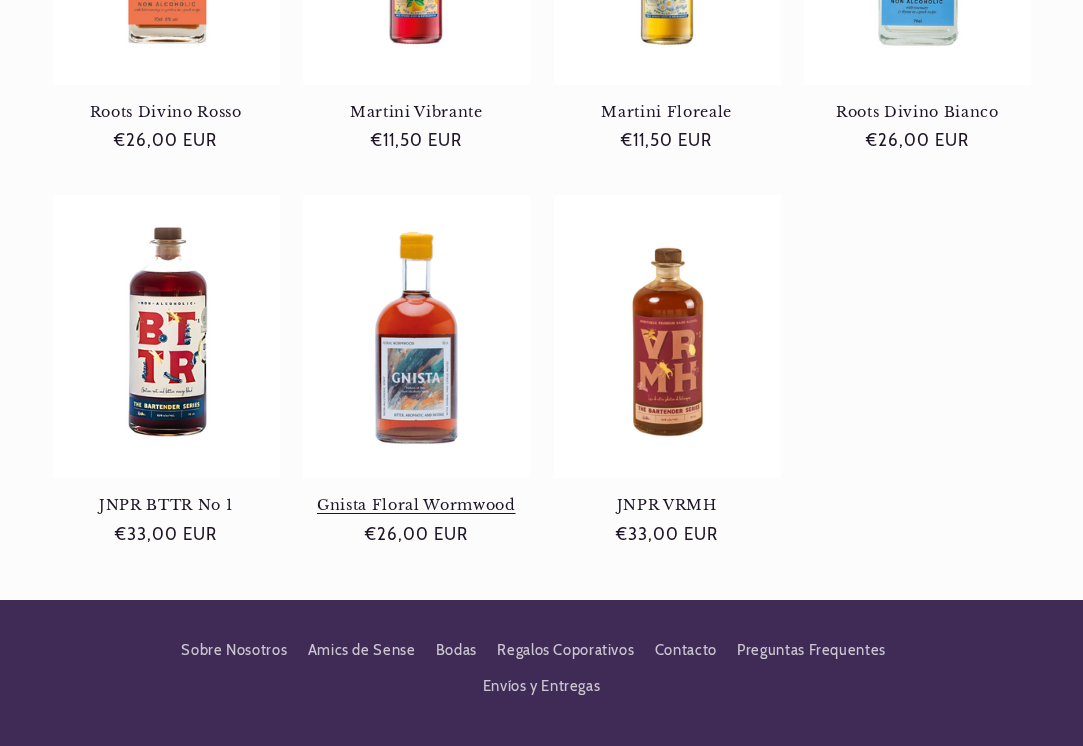 scroll, scrollTop: 594, scrollLeft: 0, axis: vertical 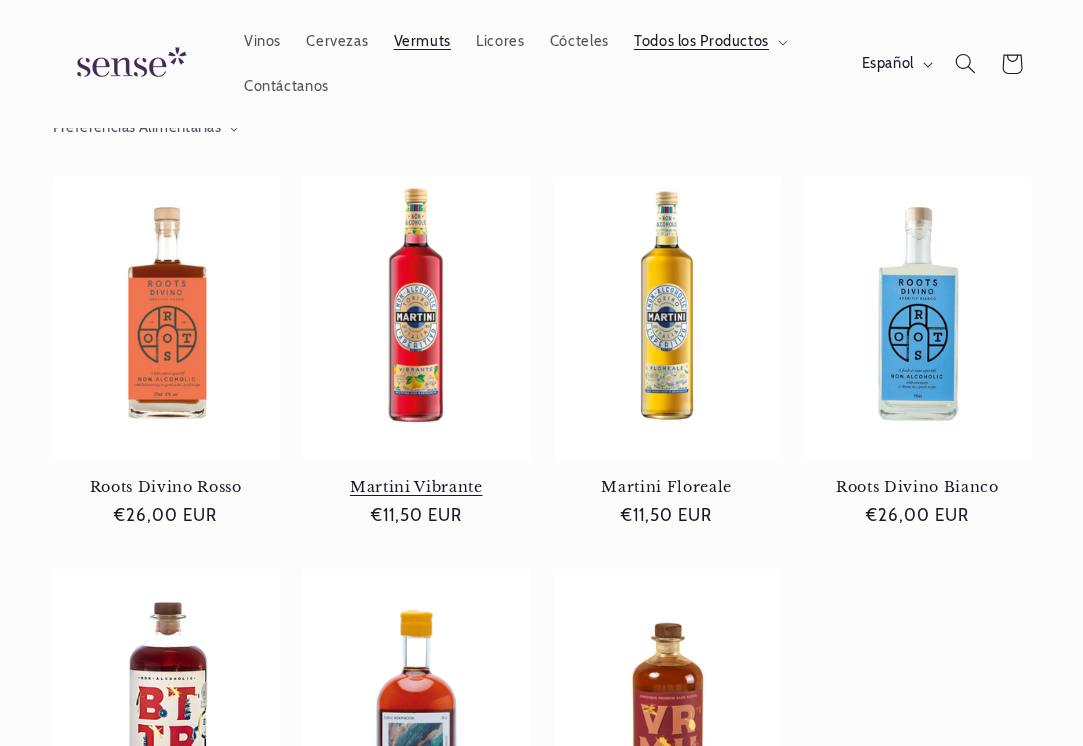 click on "Martini Vibrante" at bounding box center [416, 487] 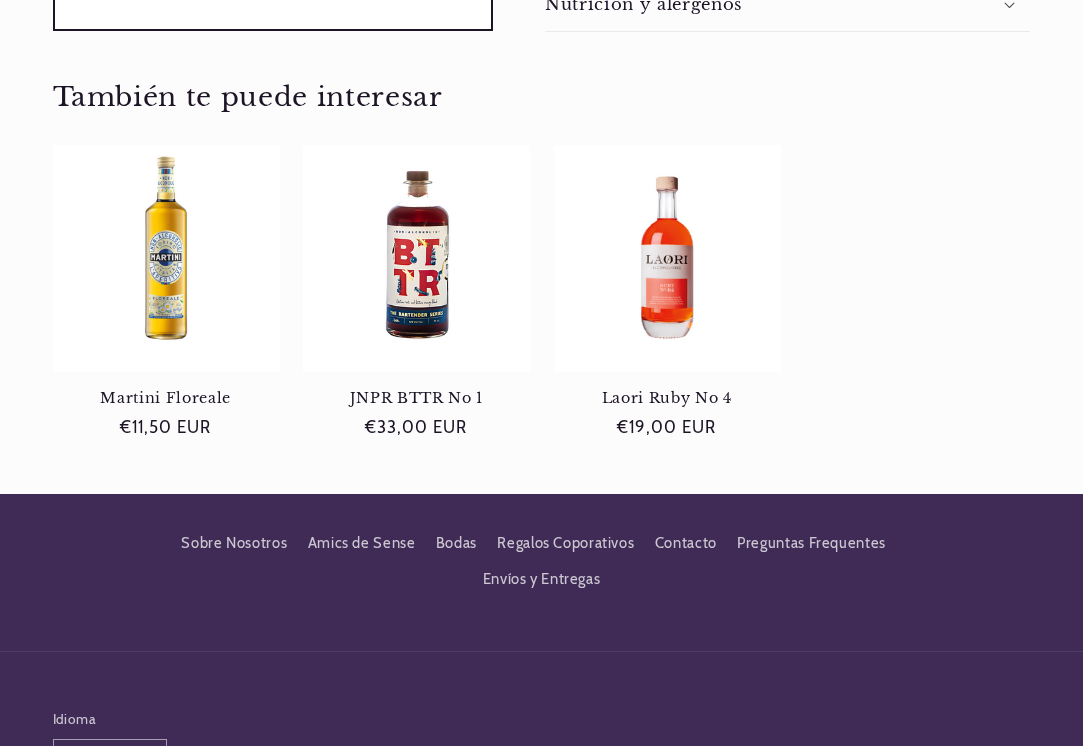 scroll, scrollTop: 1176, scrollLeft: 0, axis: vertical 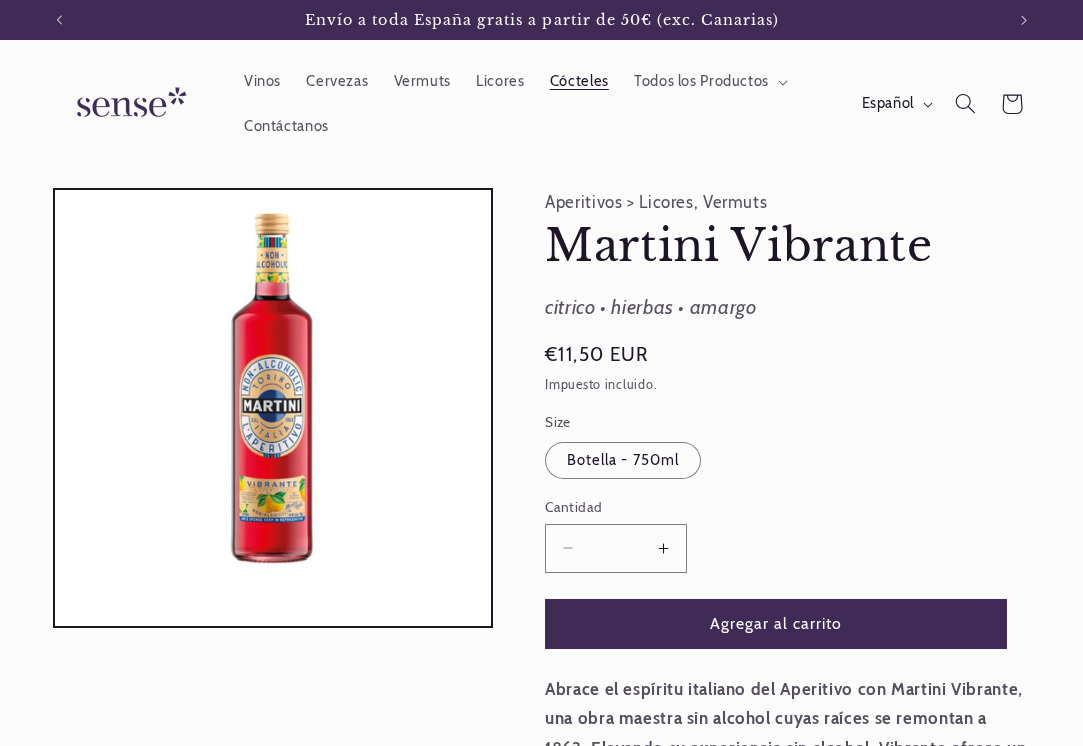 click on "Cócteles" at bounding box center [579, 81] 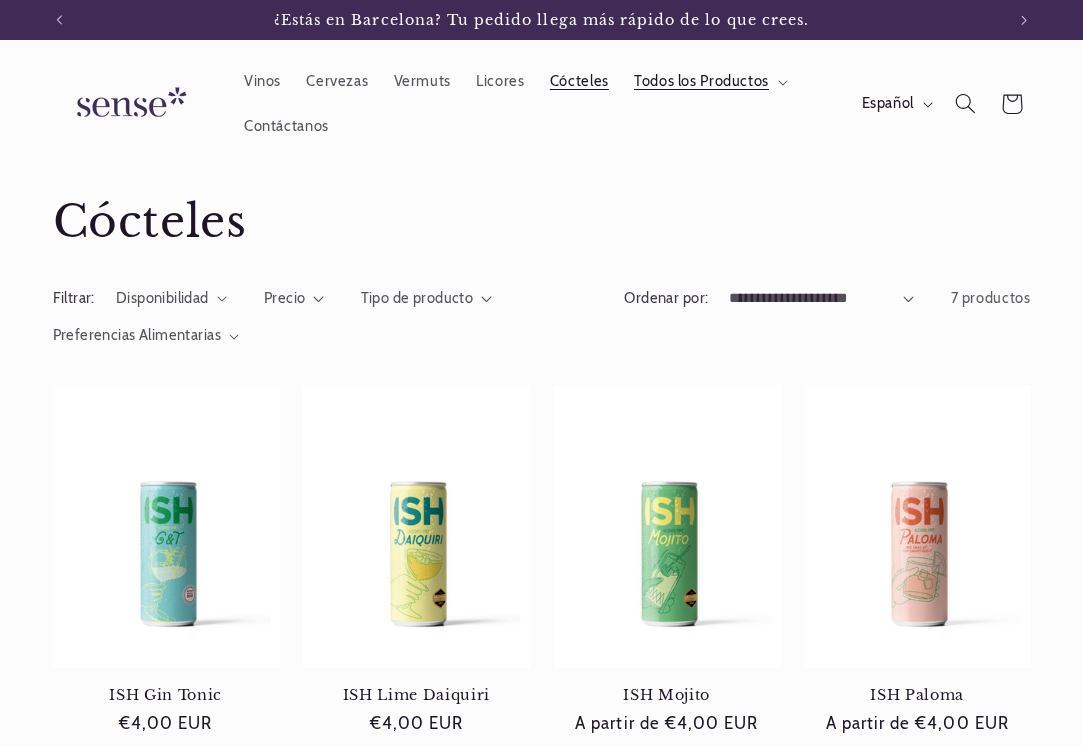 scroll, scrollTop: 0, scrollLeft: 0, axis: both 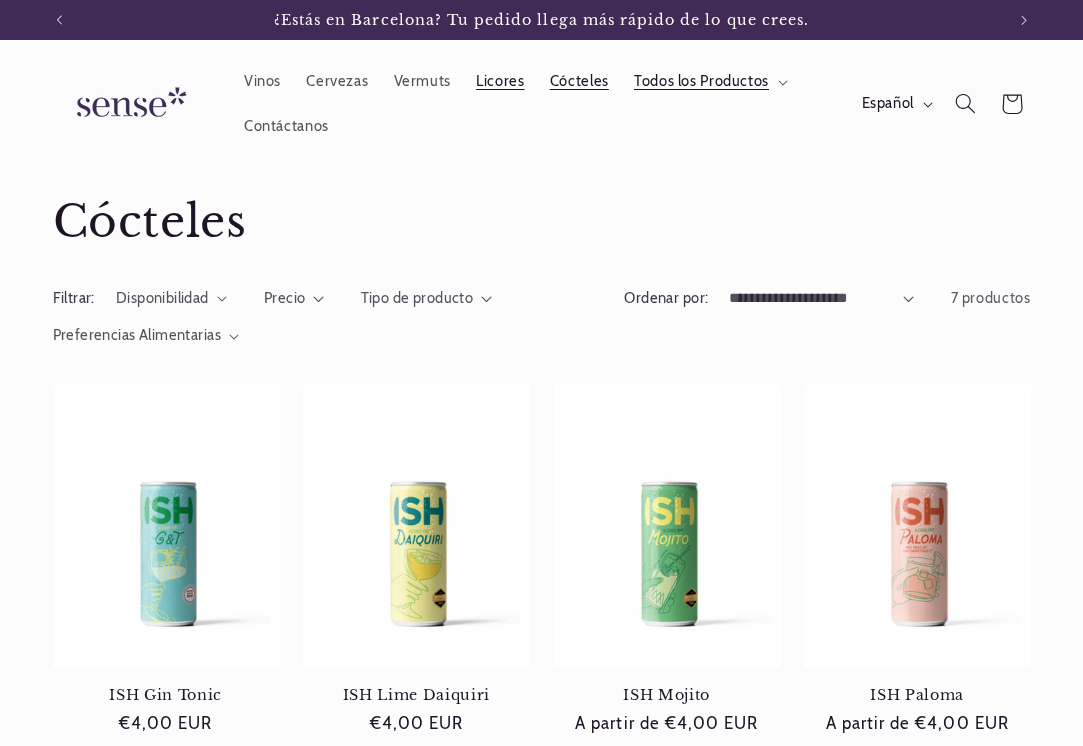 click on "Licores" at bounding box center [500, 81] 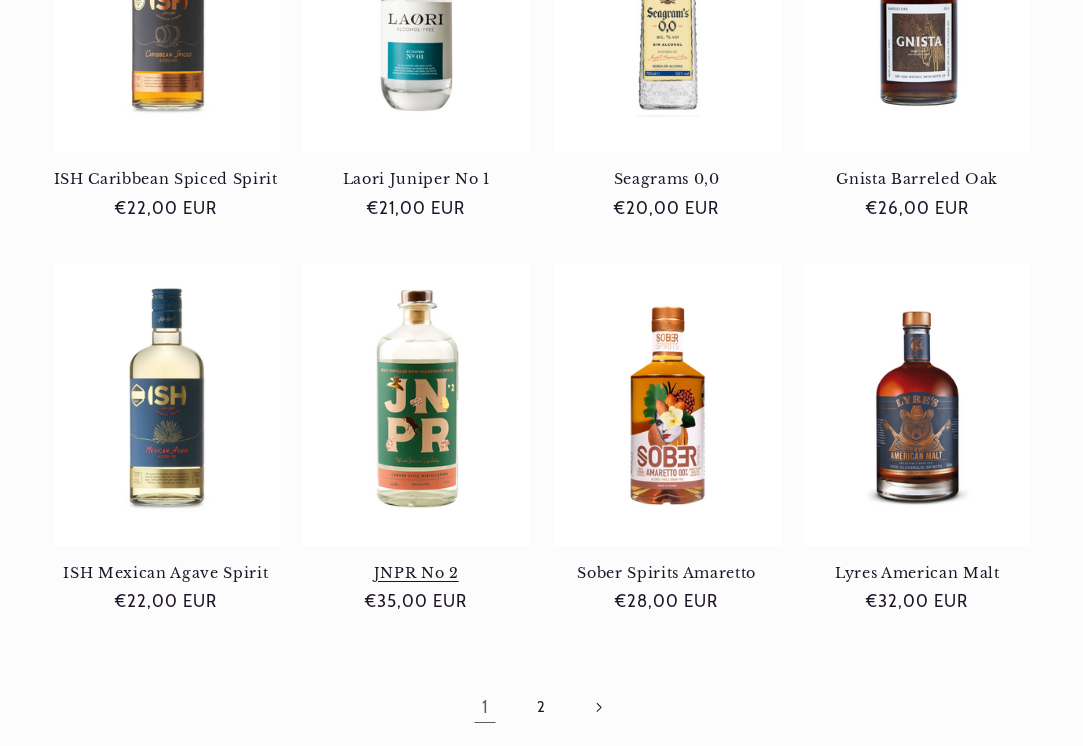 scroll, scrollTop: 1337, scrollLeft: 0, axis: vertical 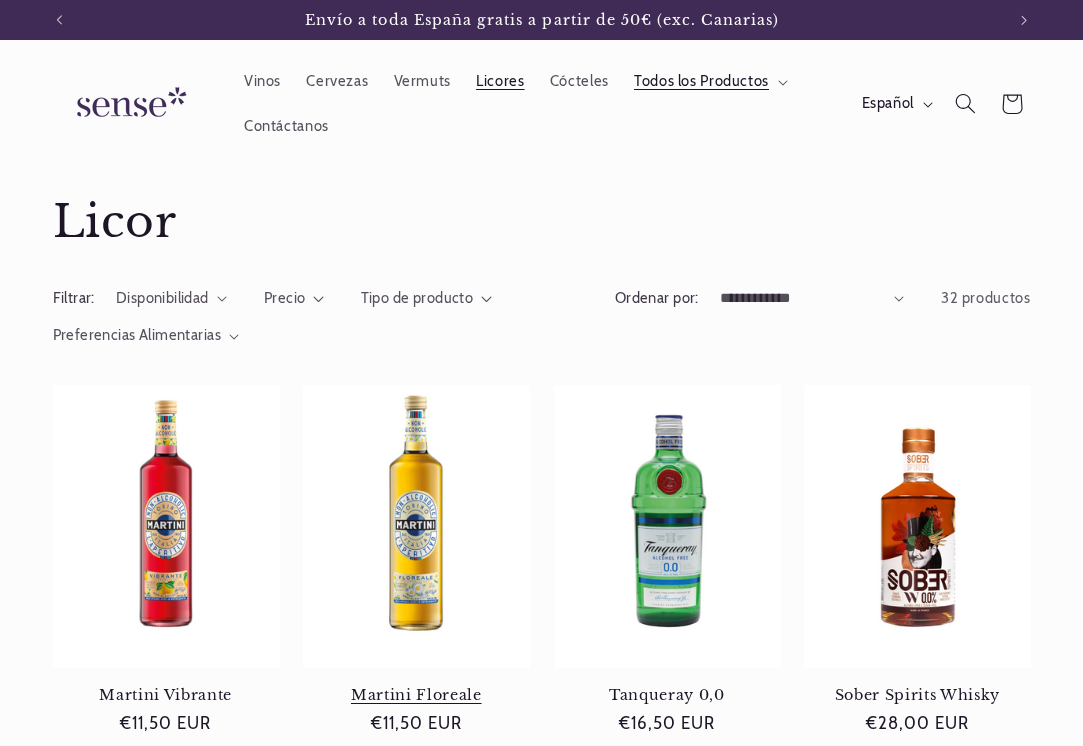 click on "Martini Floreale" at bounding box center (416, 695) 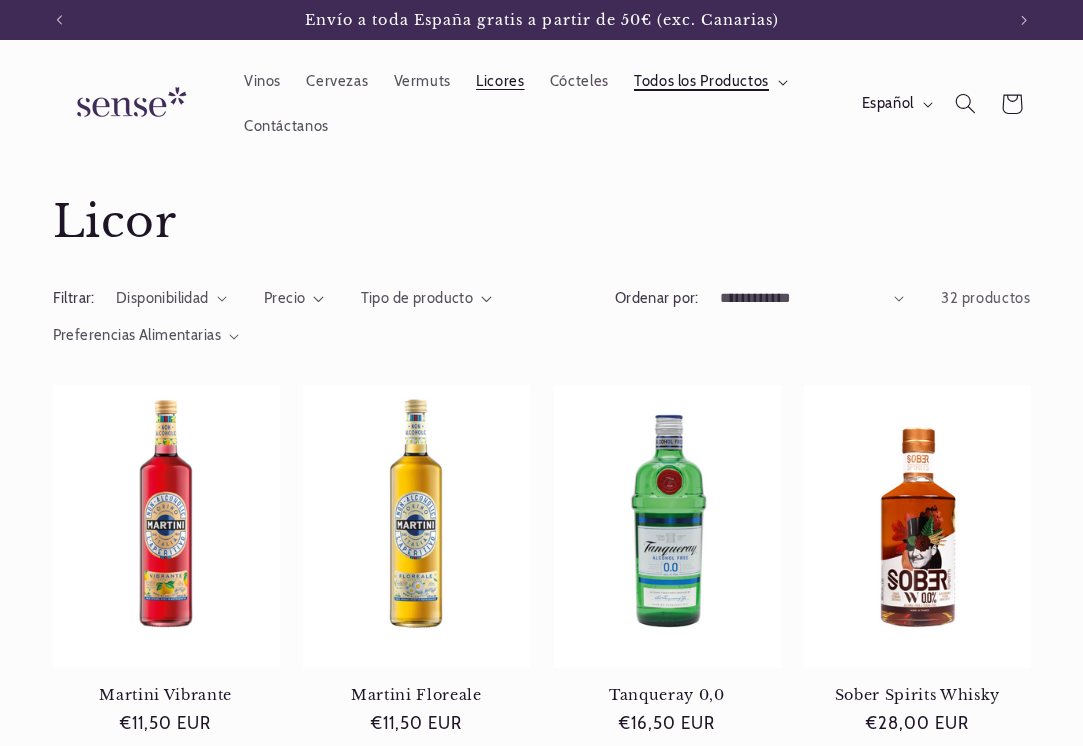 click at bounding box center [783, 82] 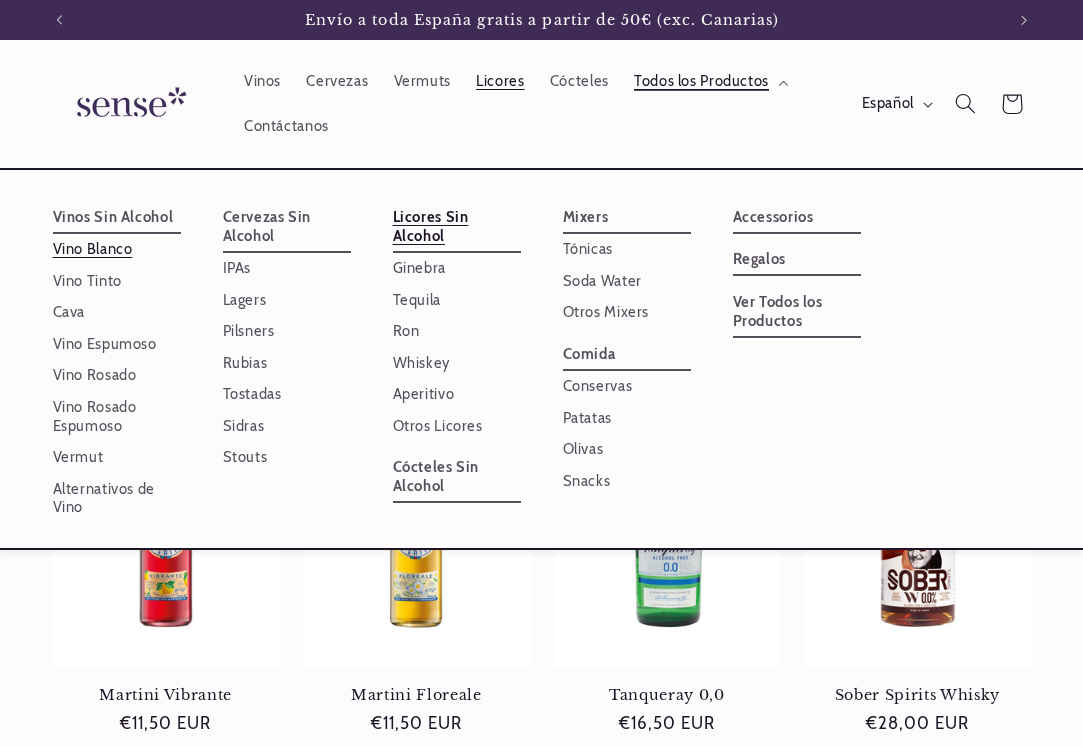 click on "Vino Blanco" at bounding box center (117, 249) 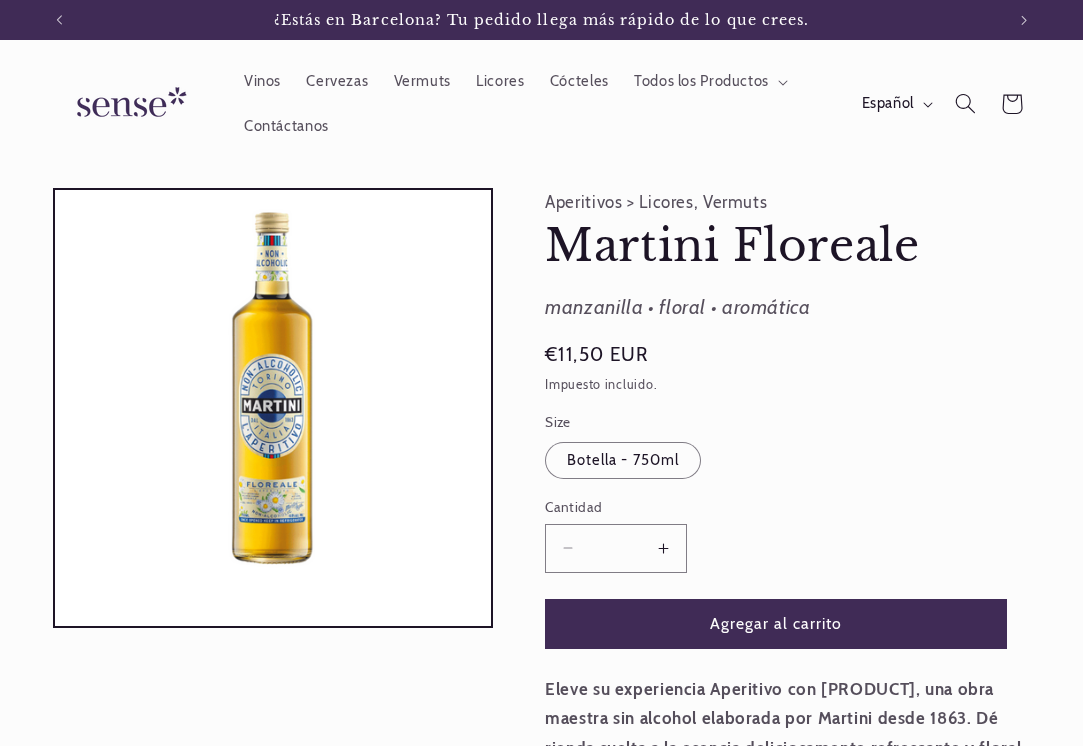 scroll, scrollTop: 0, scrollLeft: 0, axis: both 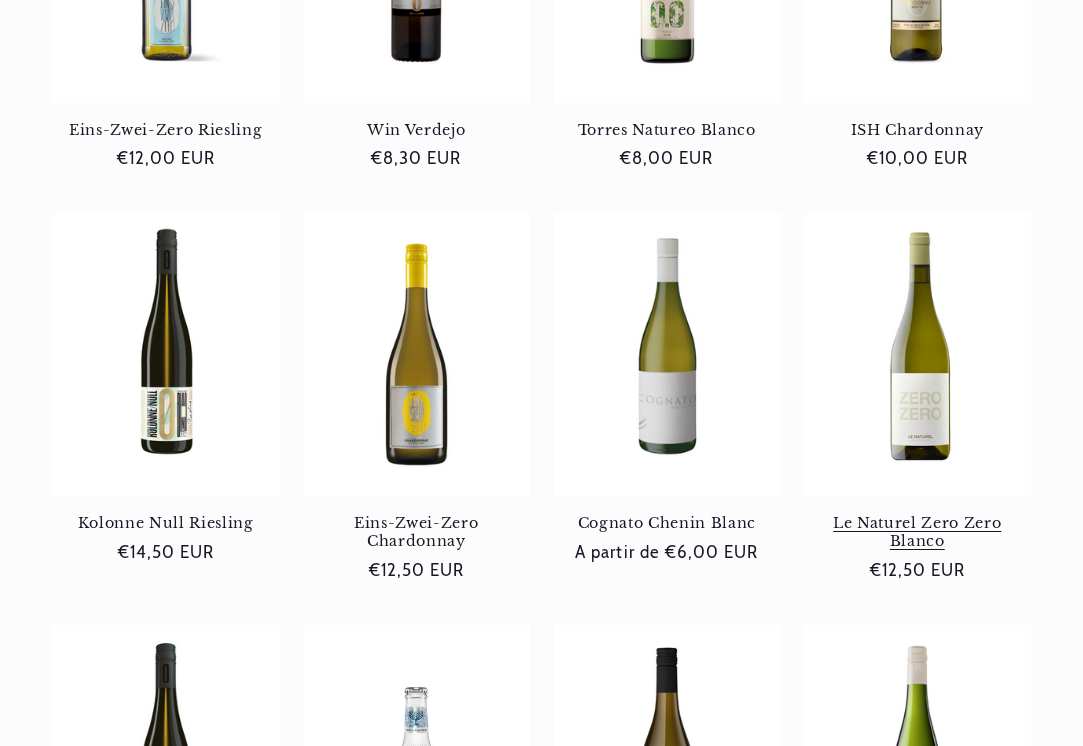 click on "Le Naturel Zero Zero Blanco" at bounding box center (917, 532) 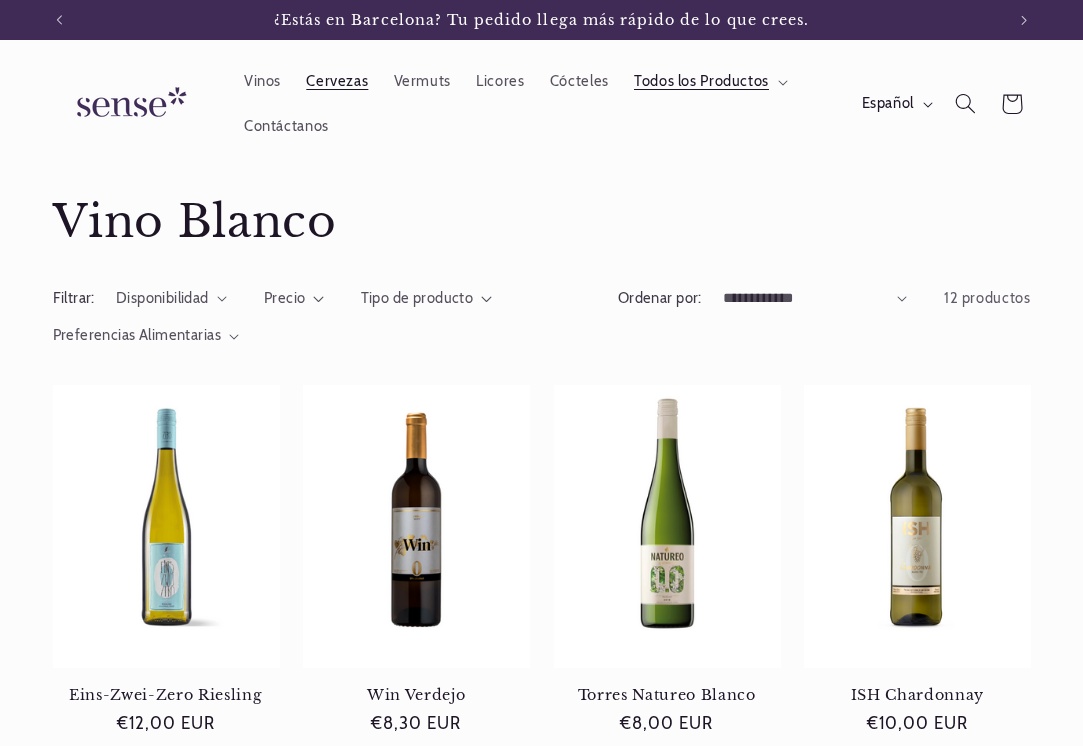 scroll, scrollTop: 0, scrollLeft: 0, axis: both 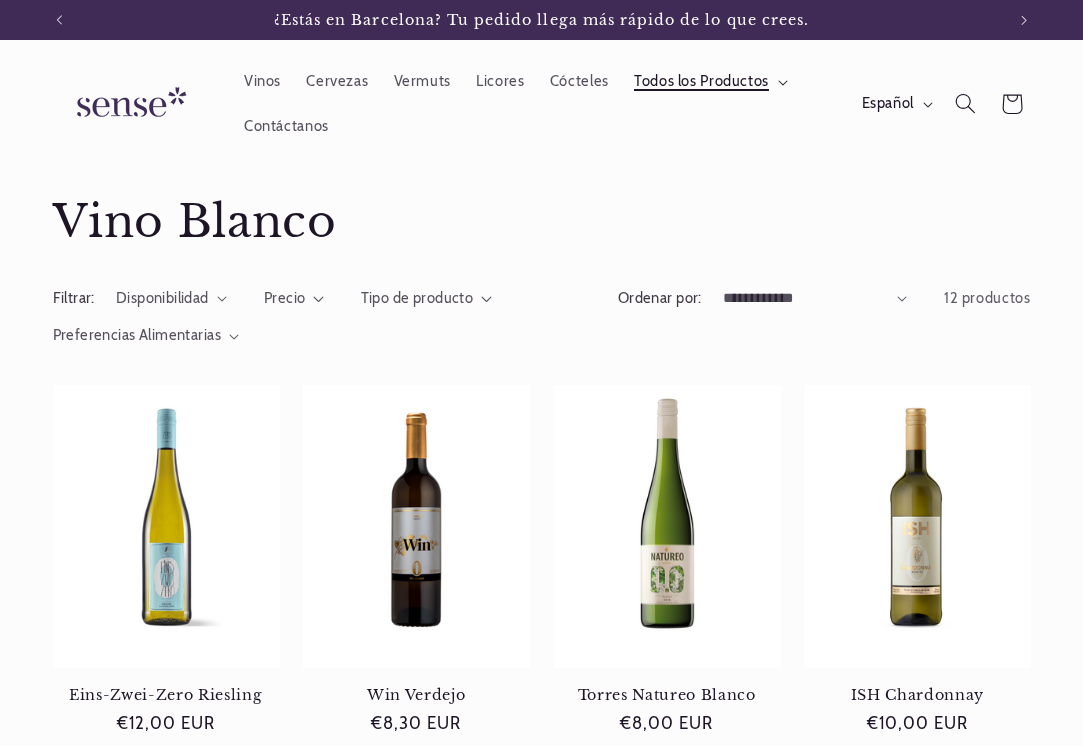 click on "Todos los Productos" at bounding box center [709, 82] 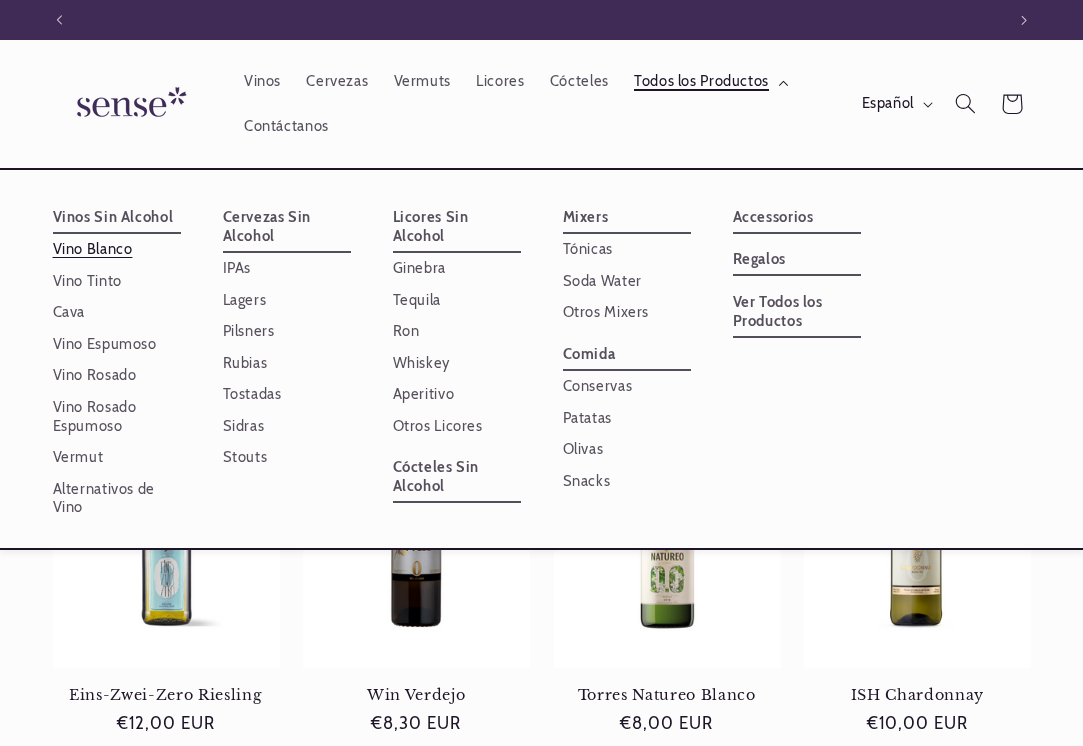 scroll, scrollTop: 0, scrollLeft: 945, axis: horizontal 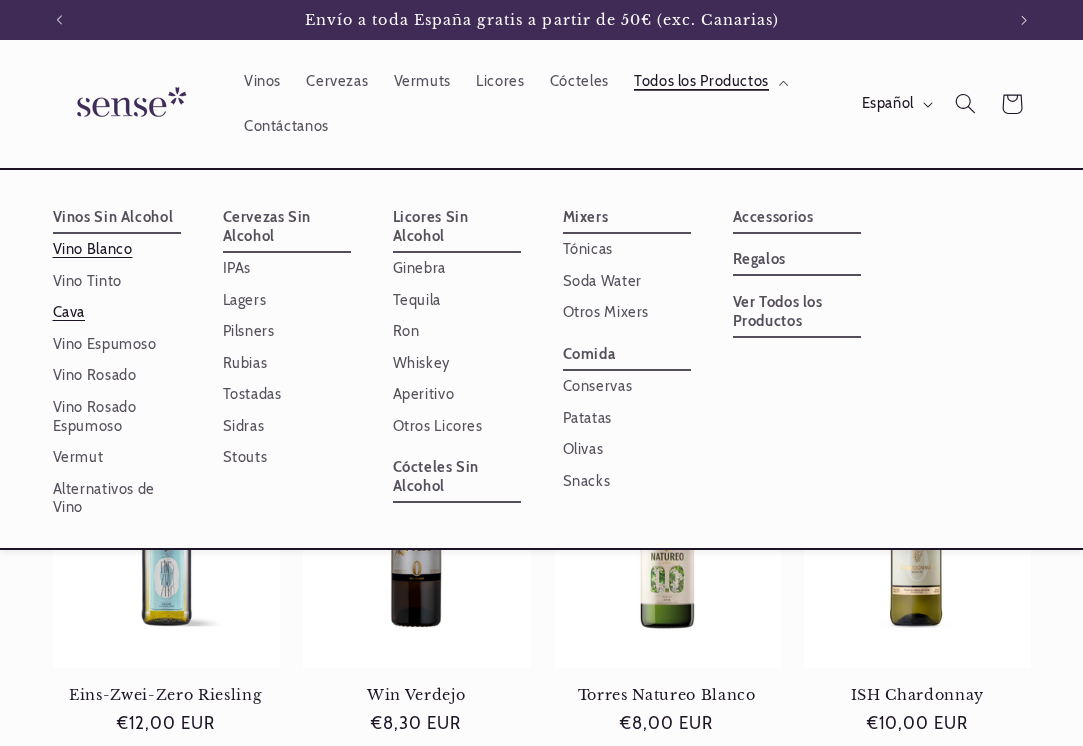 click on "Cava" at bounding box center [117, 312] 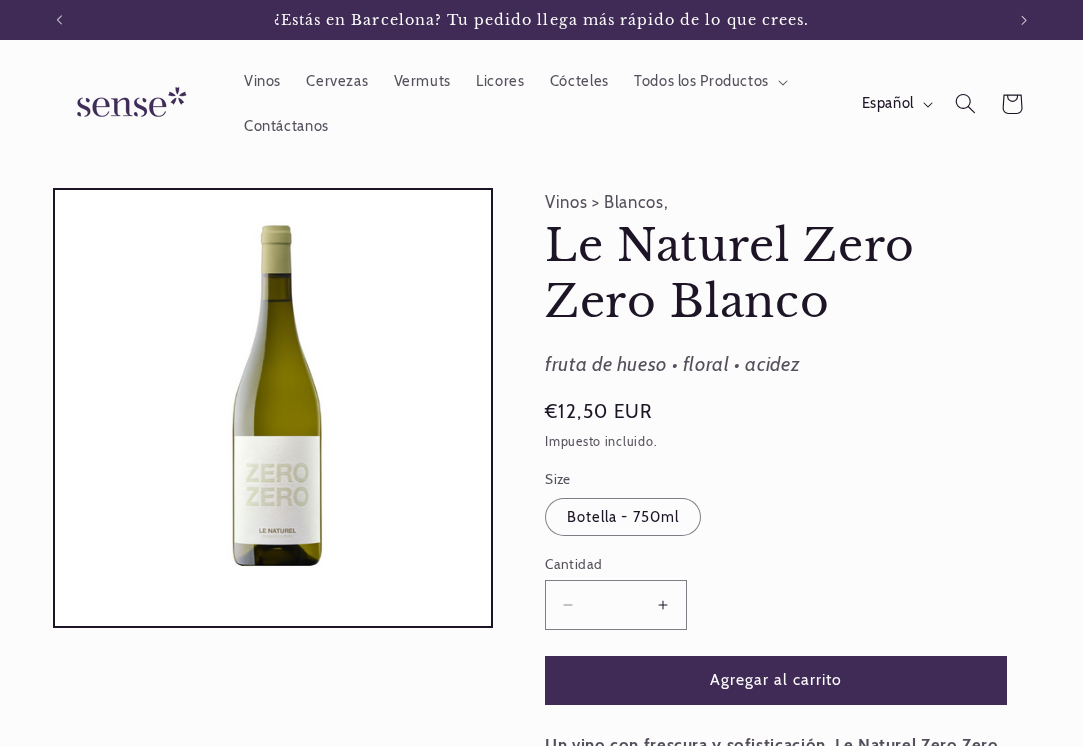 scroll, scrollTop: 0, scrollLeft: 0, axis: both 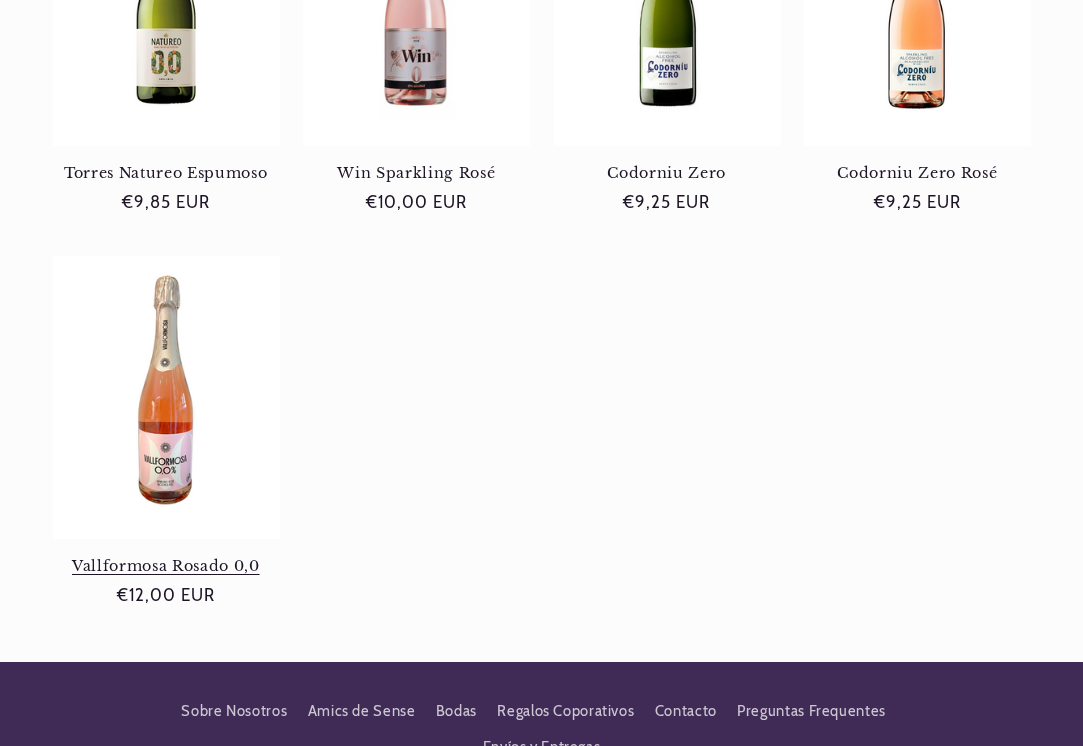 click on "Vallformosa Rosado 0,0" at bounding box center (166, 566) 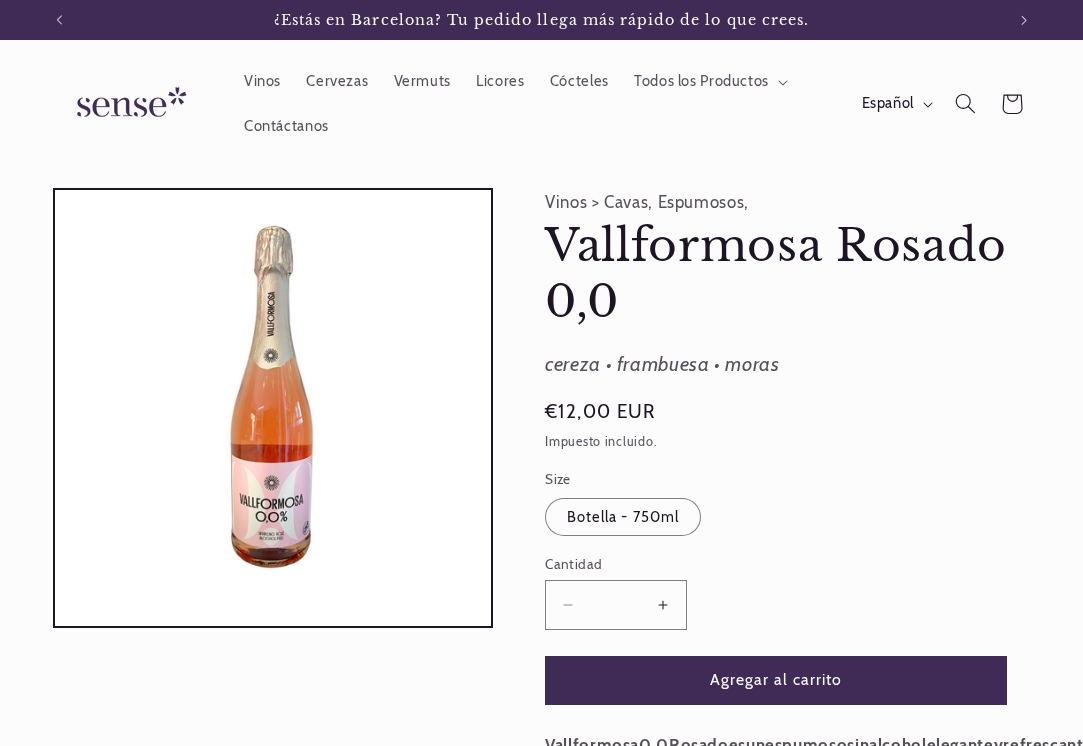 scroll, scrollTop: 0, scrollLeft: 0, axis: both 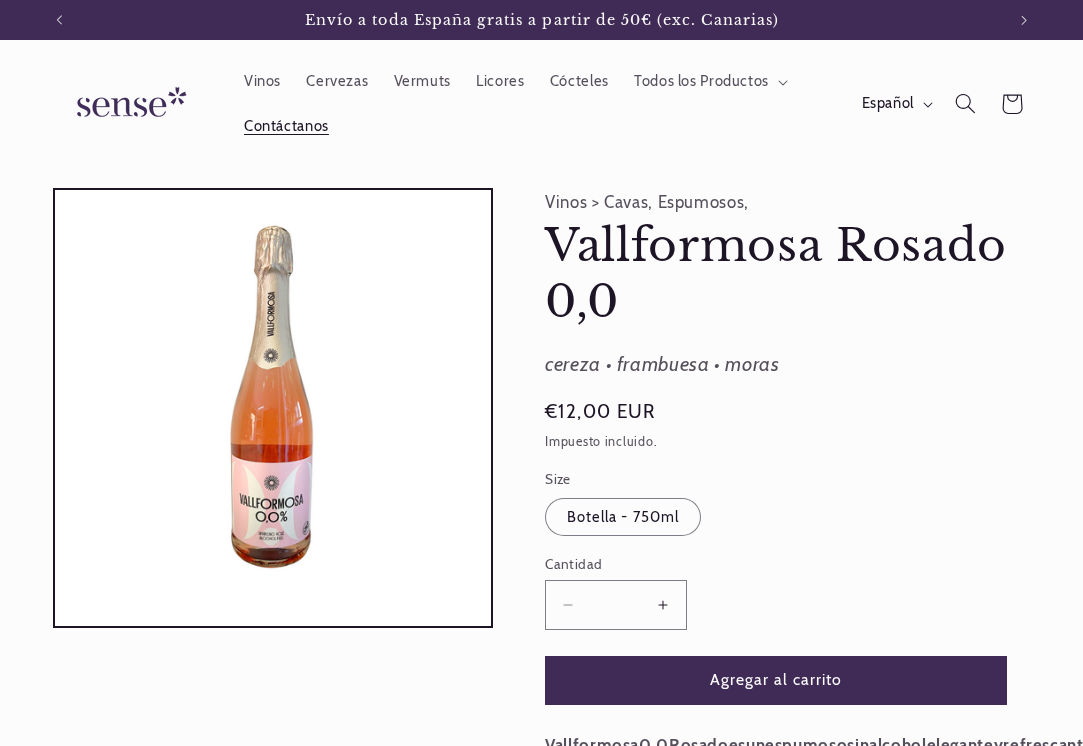 click on "Contáctanos" at bounding box center [286, 126] 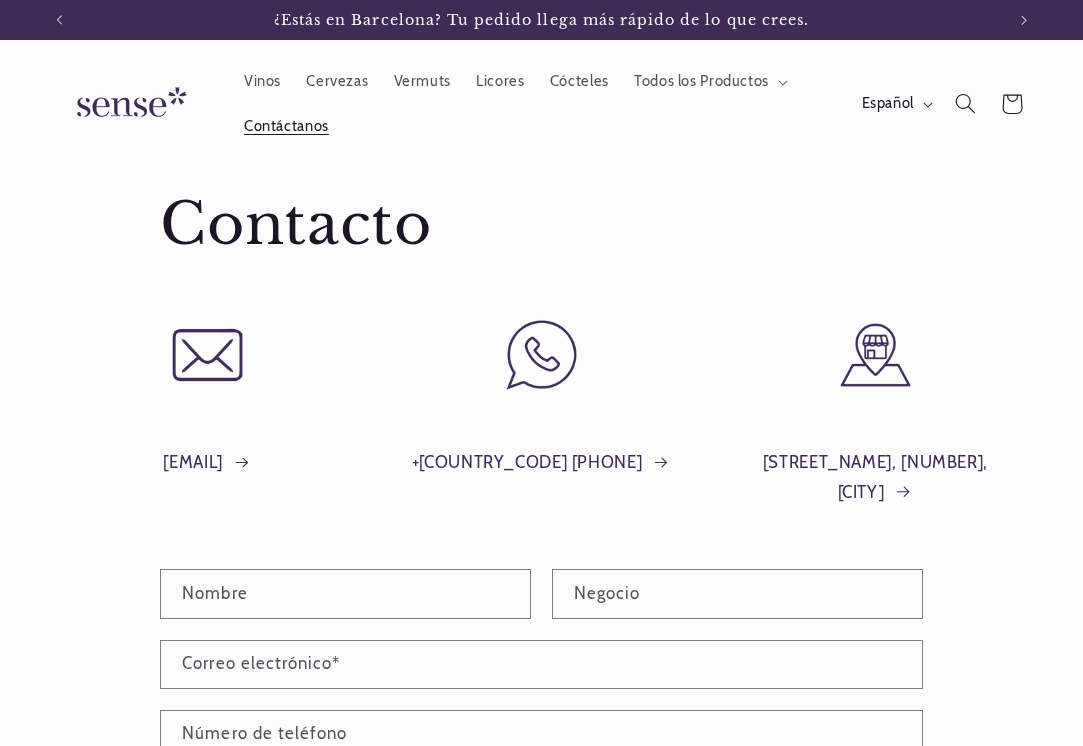 scroll, scrollTop: 0, scrollLeft: 0, axis: both 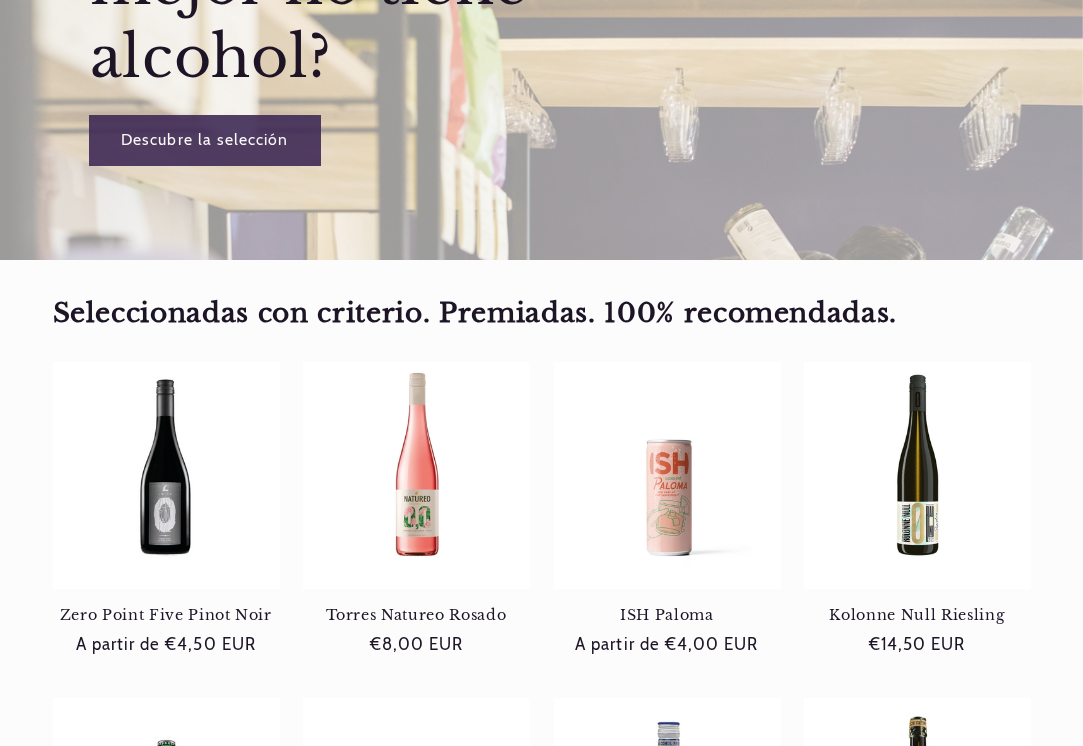 click on "Descubre la selección" at bounding box center (204, 140) 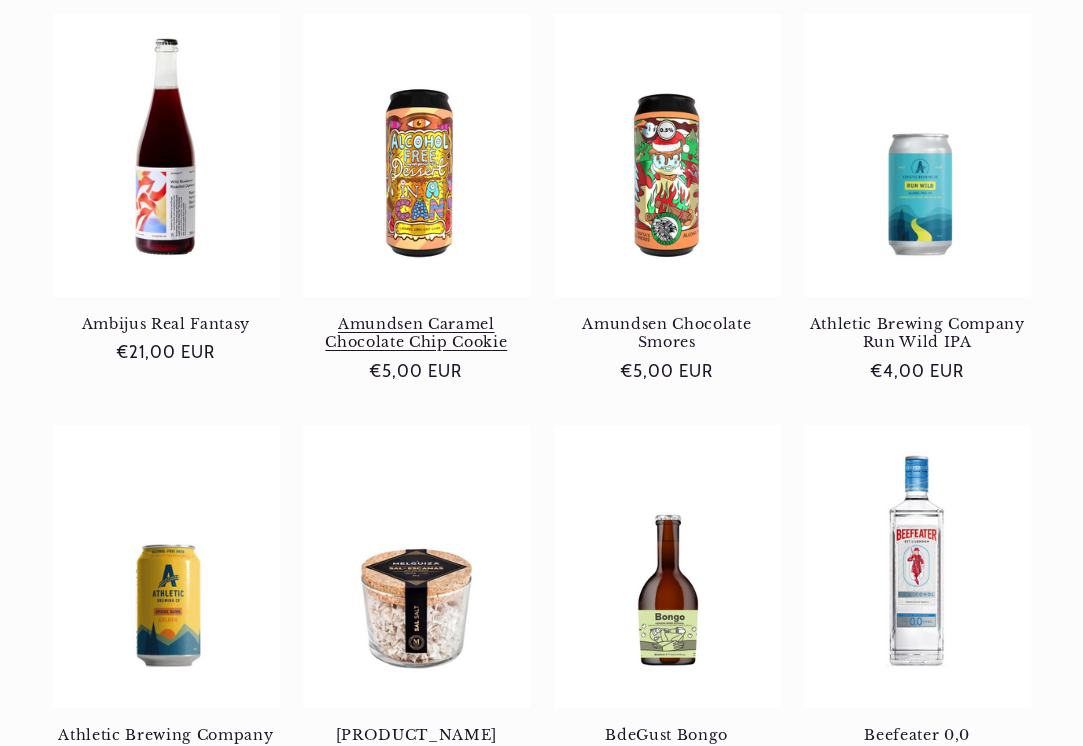 scroll, scrollTop: 1283, scrollLeft: 0, axis: vertical 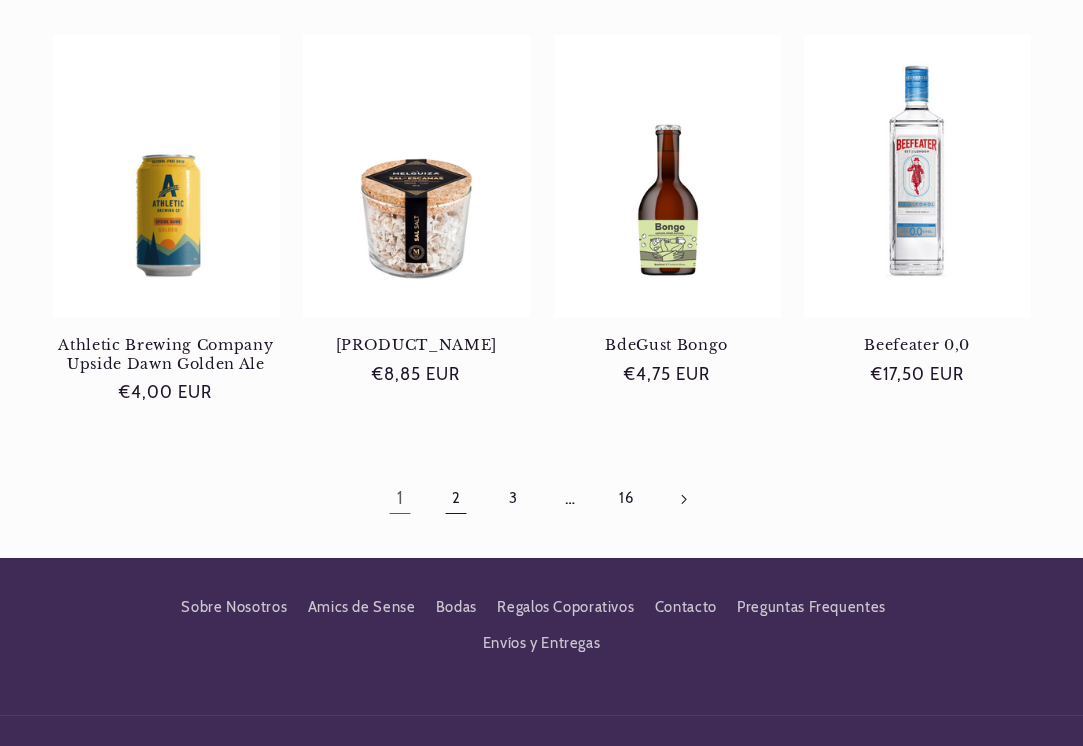 click on "2" at bounding box center (456, 499) 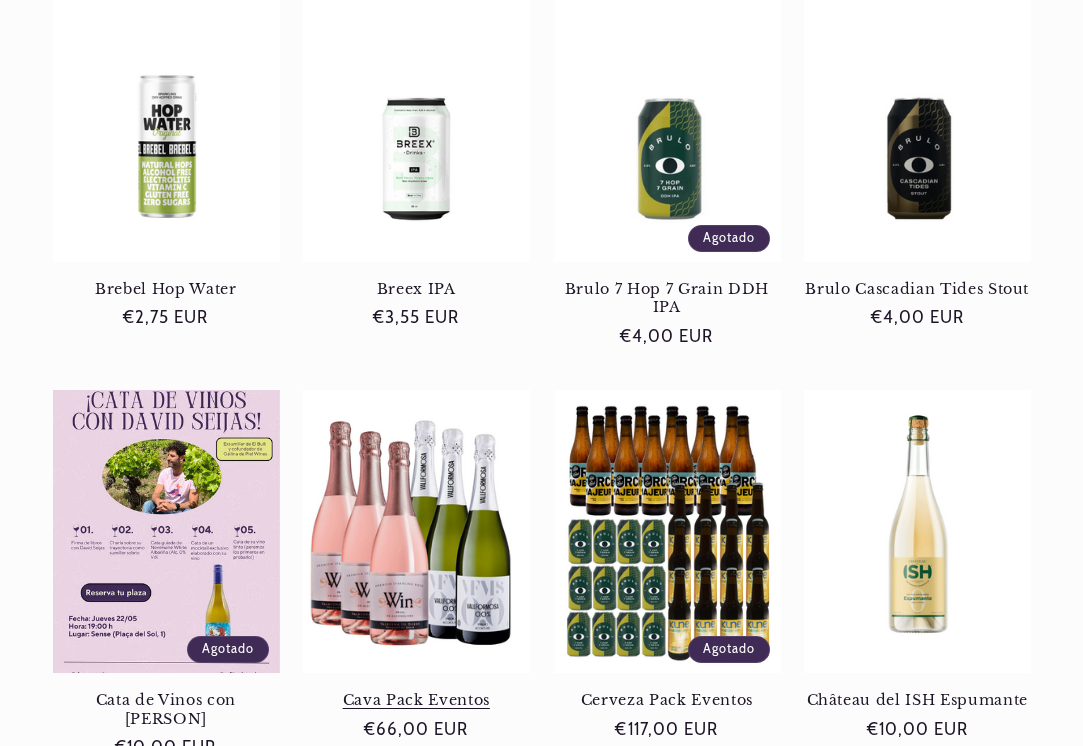 scroll, scrollTop: 1212, scrollLeft: 0, axis: vertical 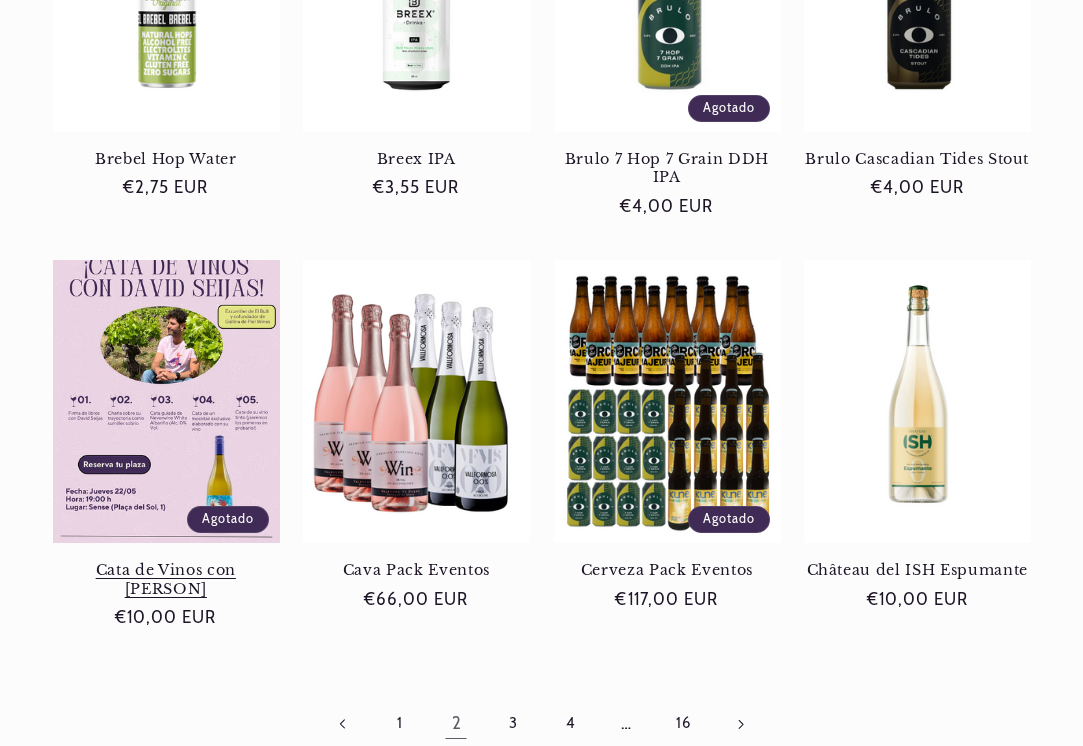 click on "Cata de Vinos con [NAME]" at bounding box center [166, 579] 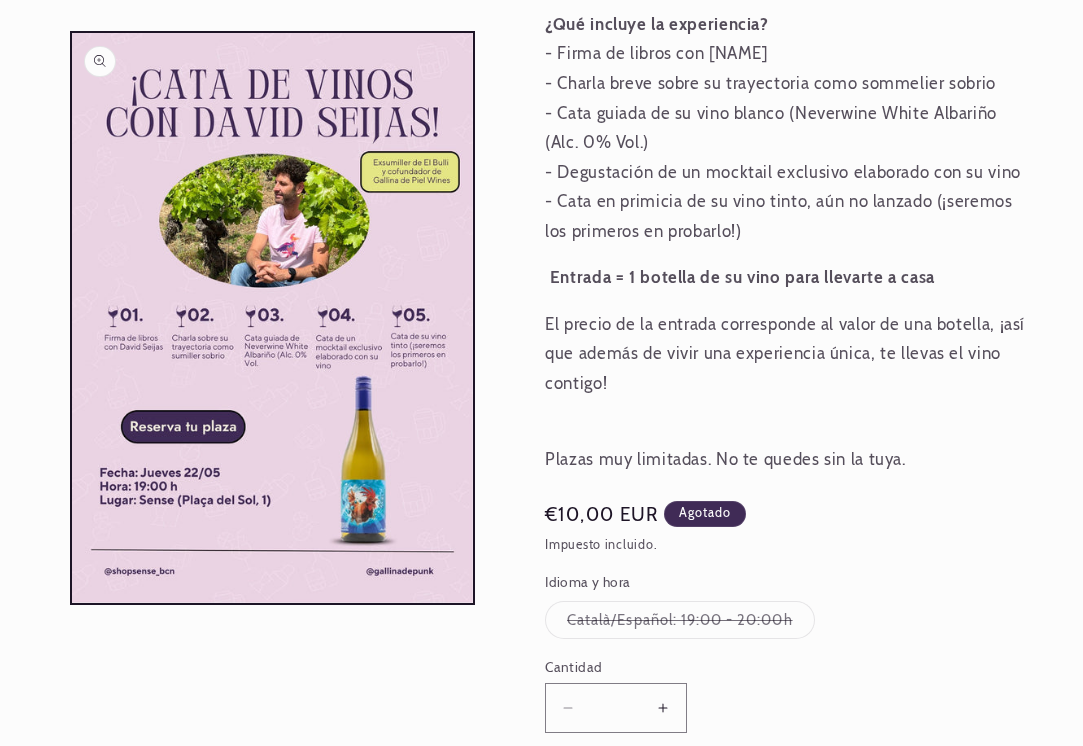 scroll, scrollTop: 619, scrollLeft: 0, axis: vertical 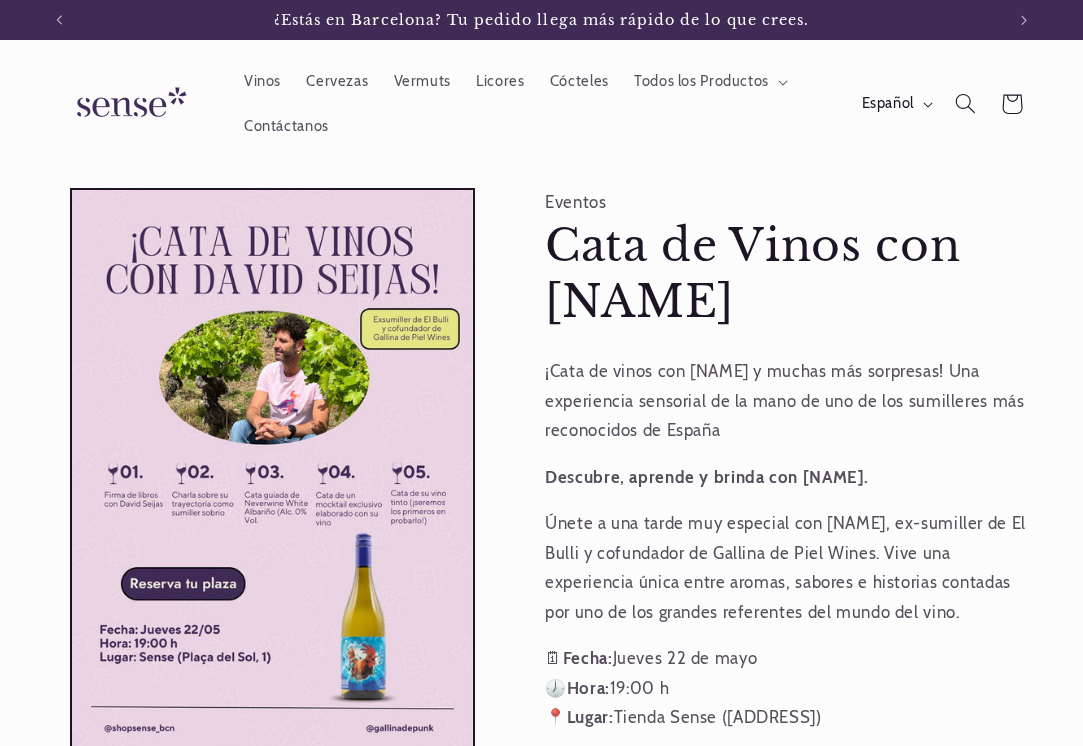 click at bounding box center [128, 103] 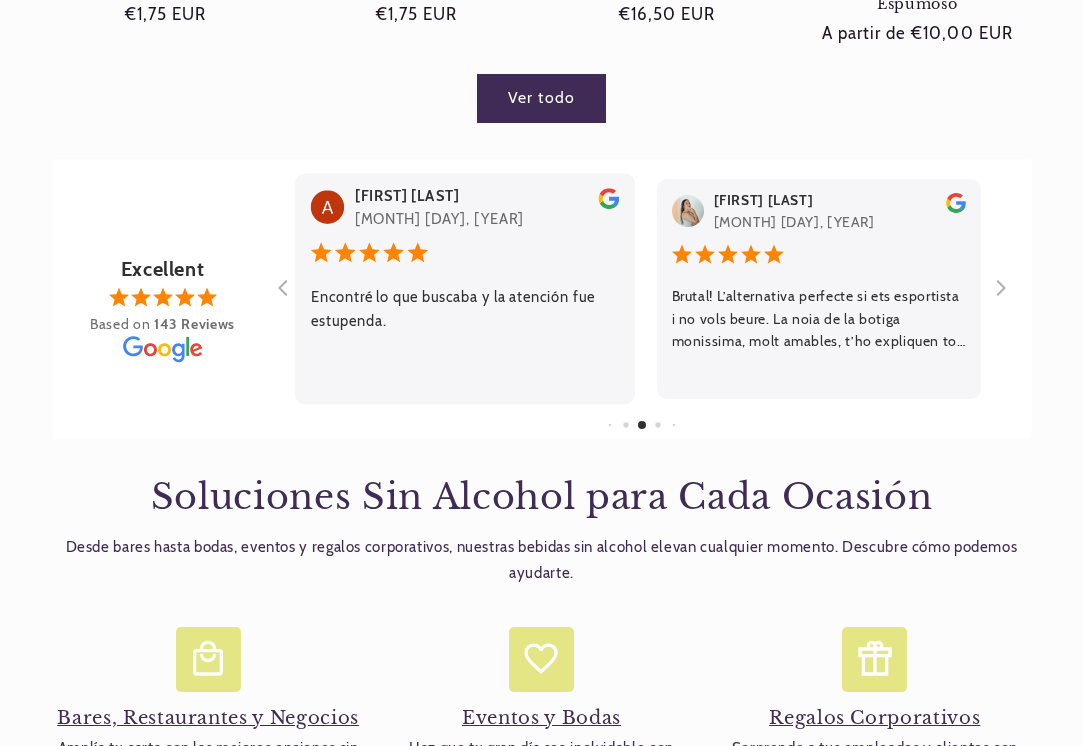 scroll, scrollTop: 1458, scrollLeft: 0, axis: vertical 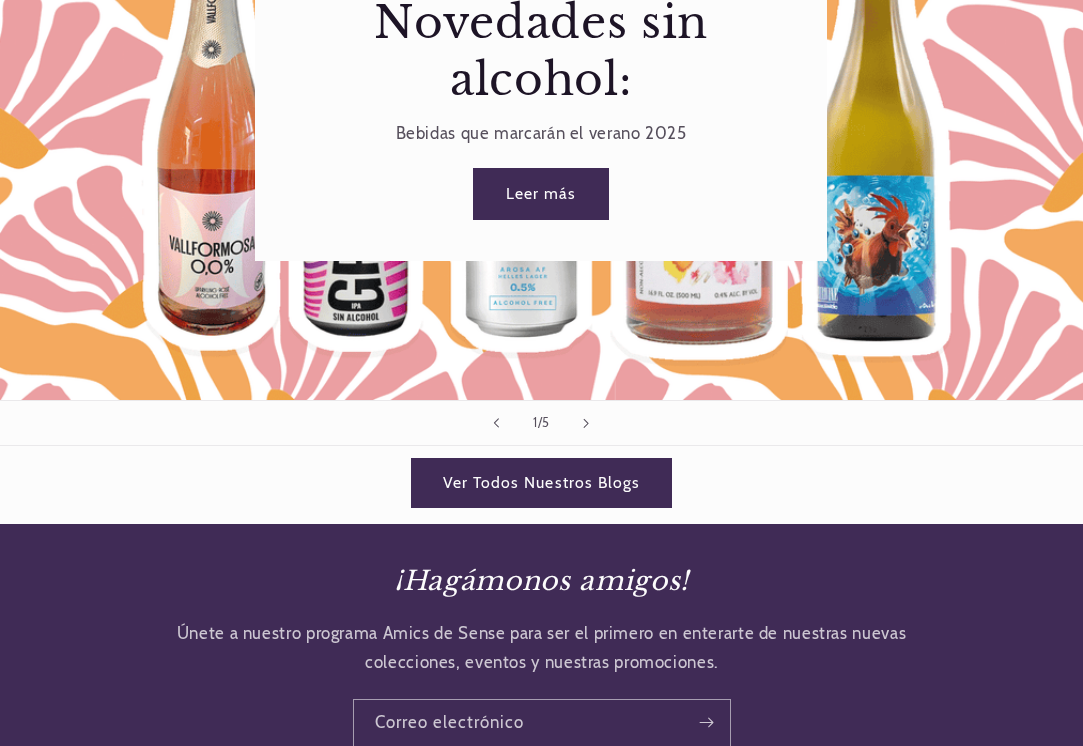 click on "Leer más" at bounding box center [541, 193] 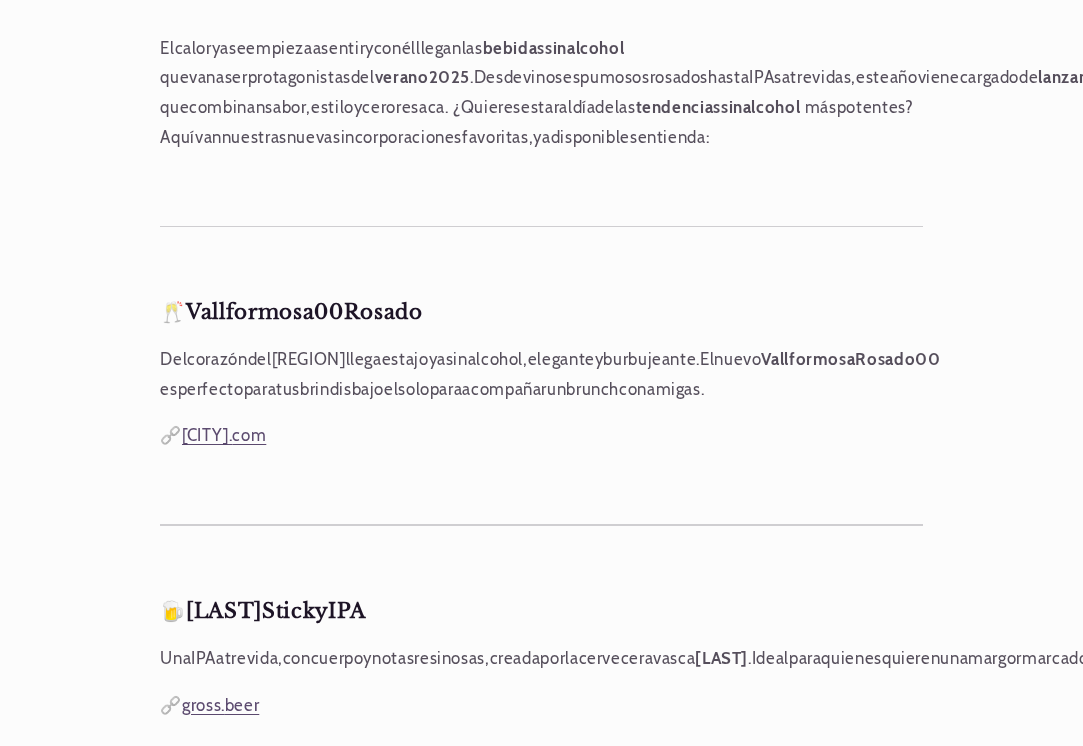 scroll, scrollTop: 910, scrollLeft: 0, axis: vertical 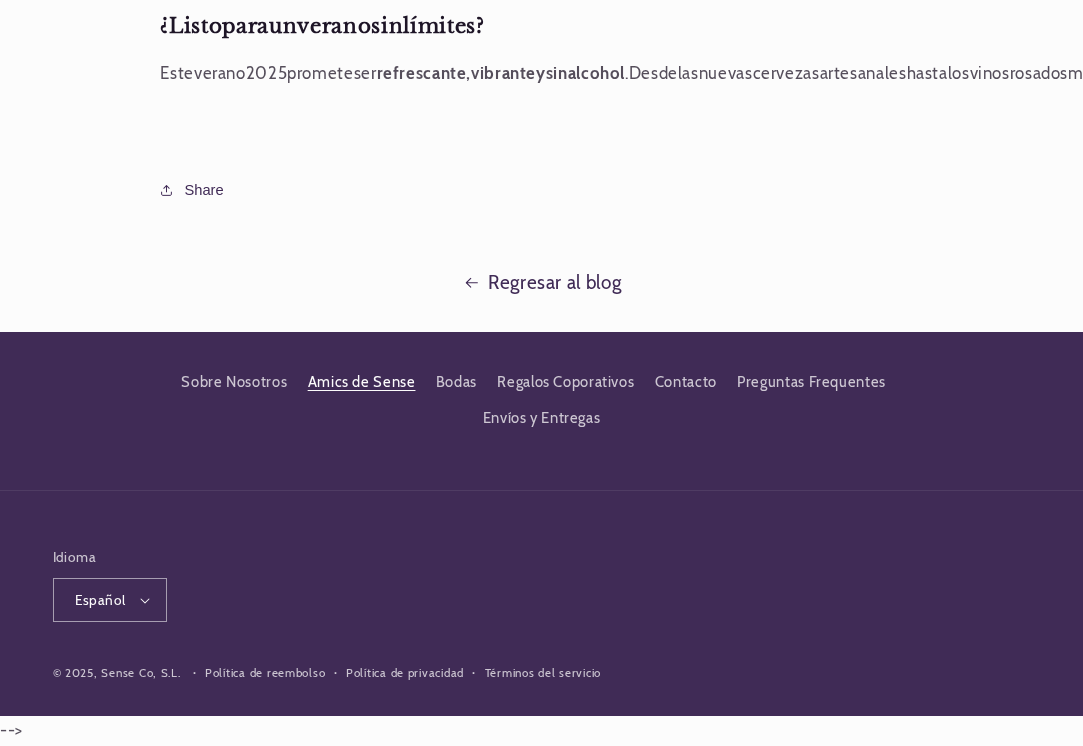 click on "Amics de Sense" at bounding box center [362, 382] 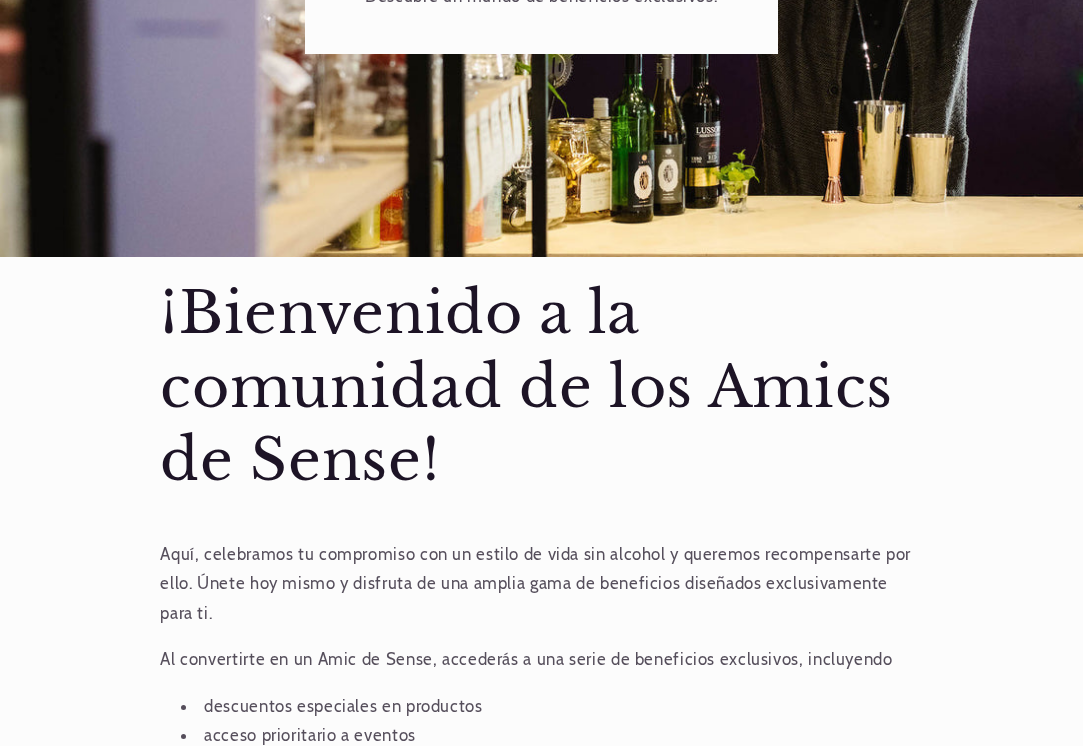 scroll, scrollTop: 551, scrollLeft: 0, axis: vertical 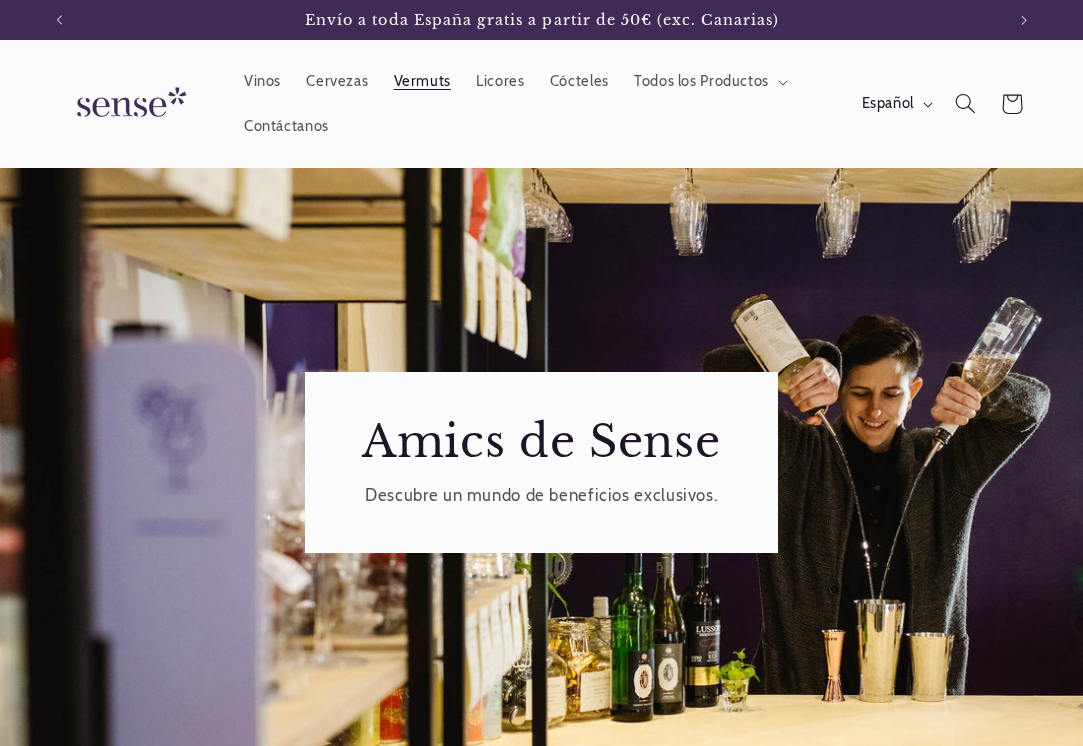 click on "Vermuts" at bounding box center [422, 81] 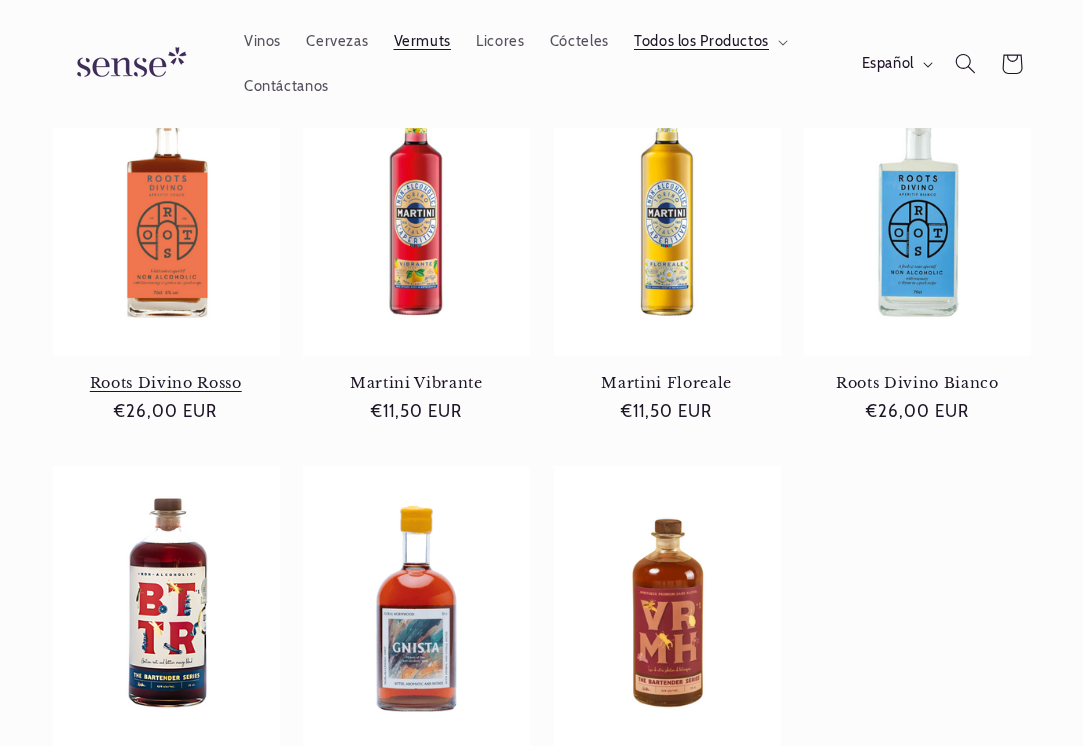 scroll, scrollTop: 277, scrollLeft: 0, axis: vertical 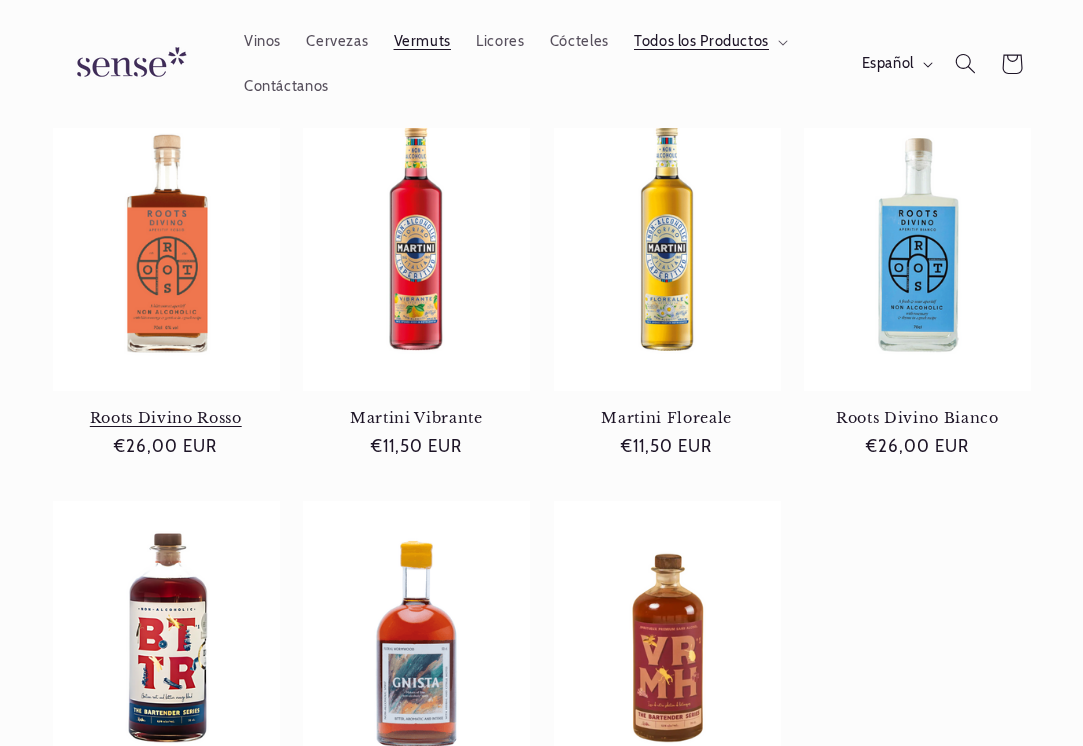 click on "Roots Divino Rosso" at bounding box center [166, 418] 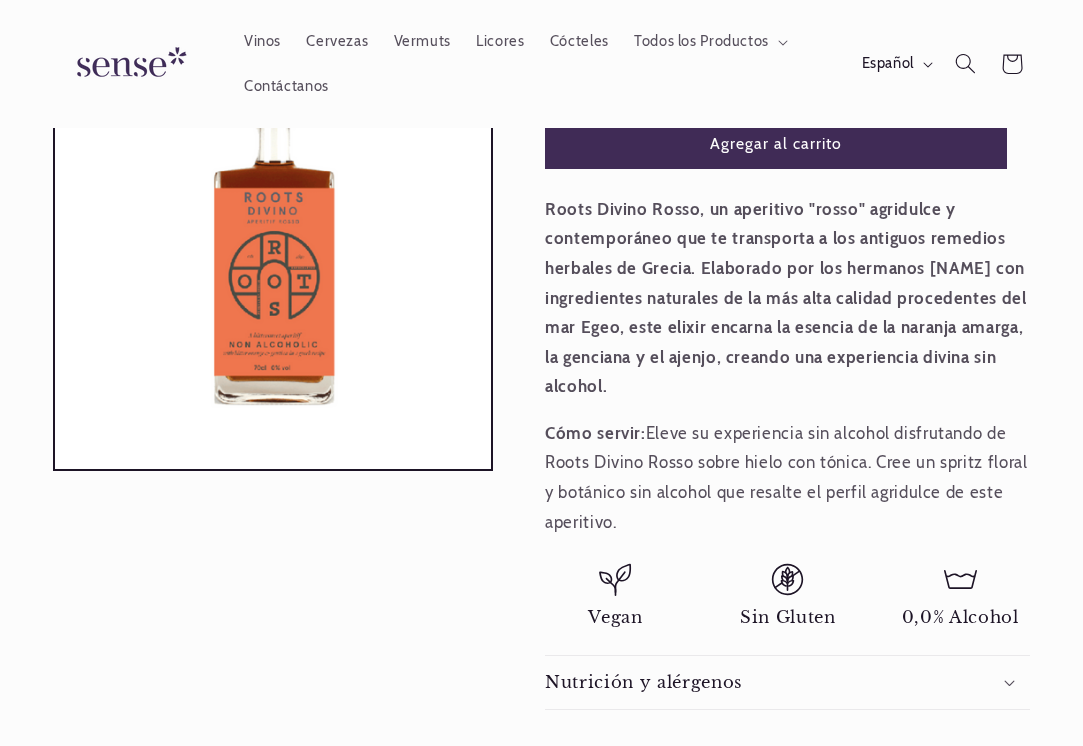 scroll, scrollTop: 474, scrollLeft: 5, axis: both 